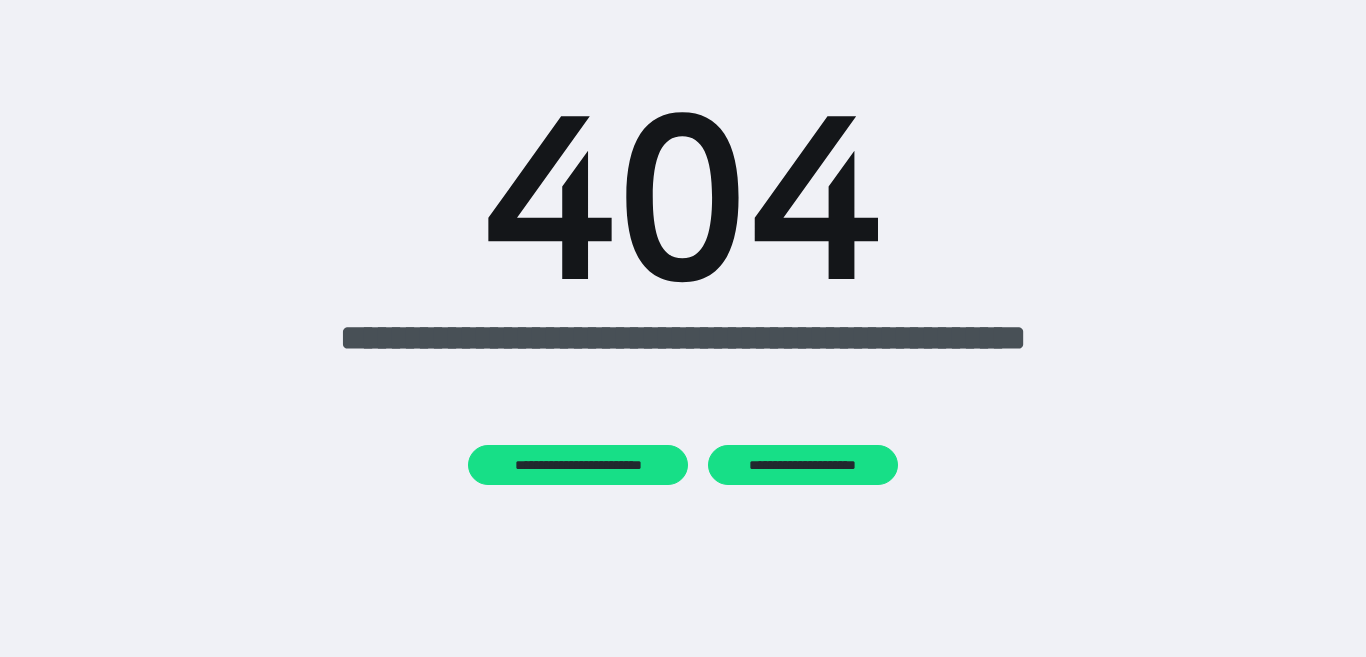 scroll, scrollTop: 0, scrollLeft: 0, axis: both 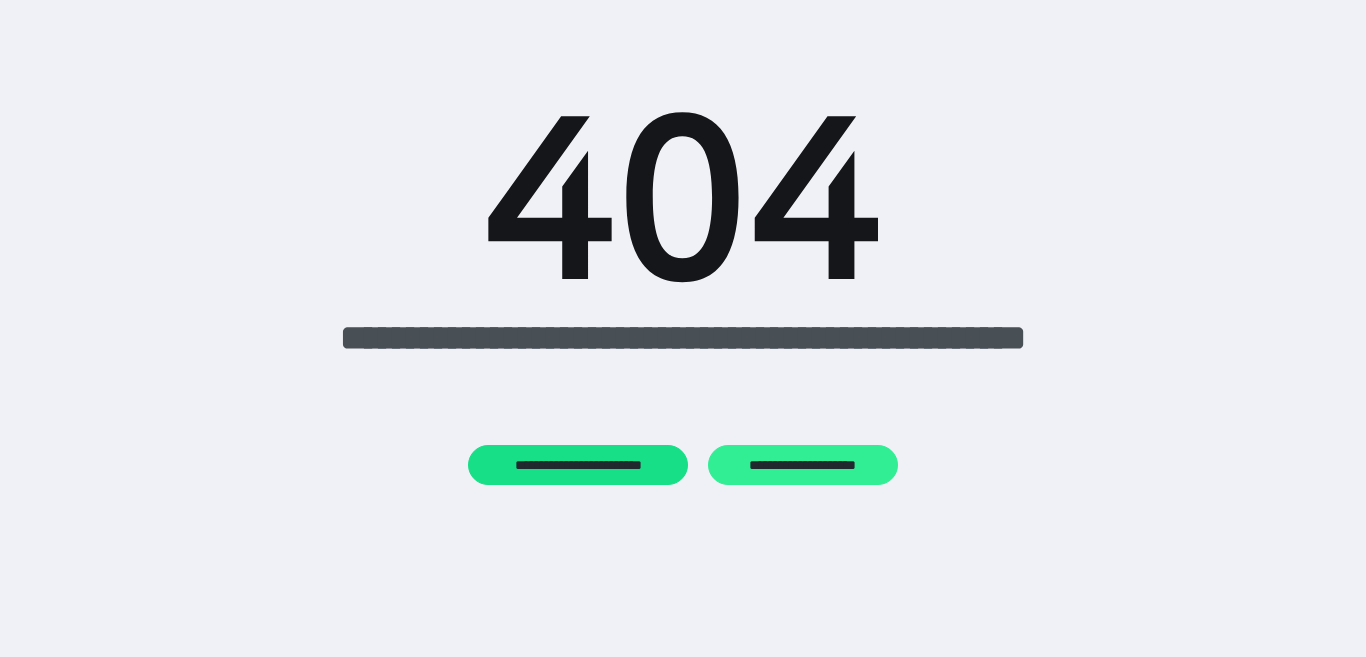 click on "**********" at bounding box center [802, 465] 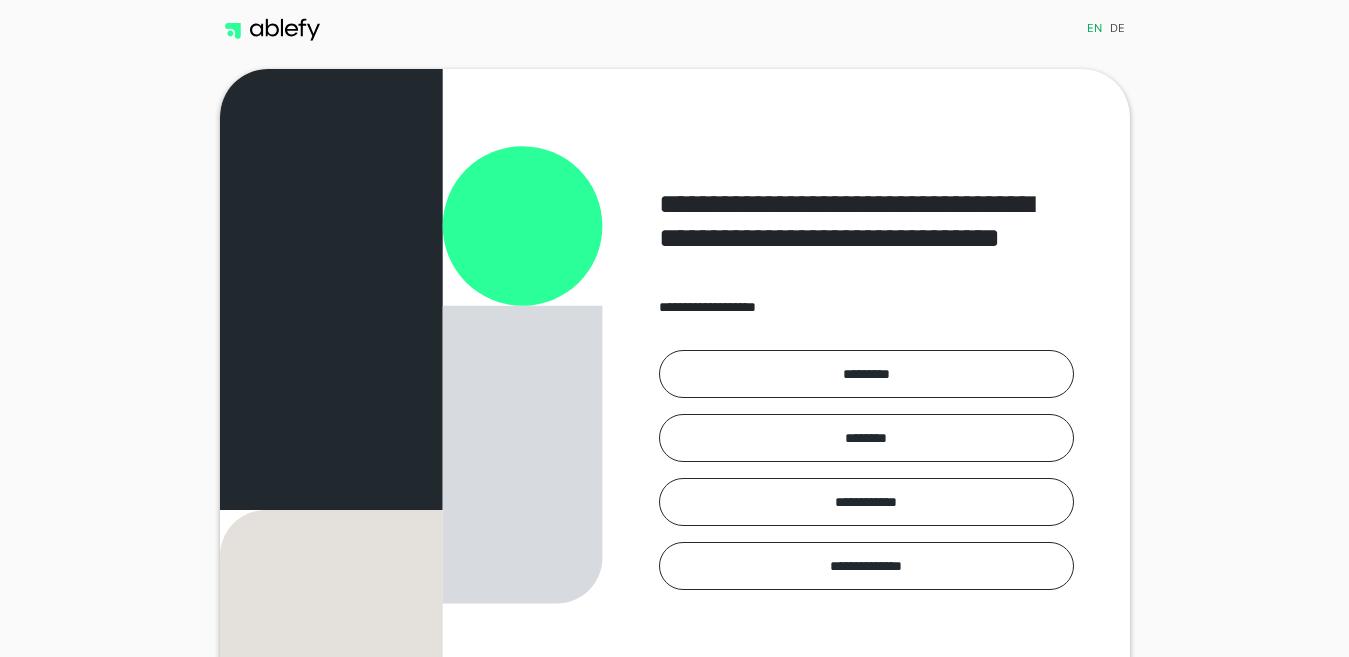 scroll, scrollTop: 0, scrollLeft: 0, axis: both 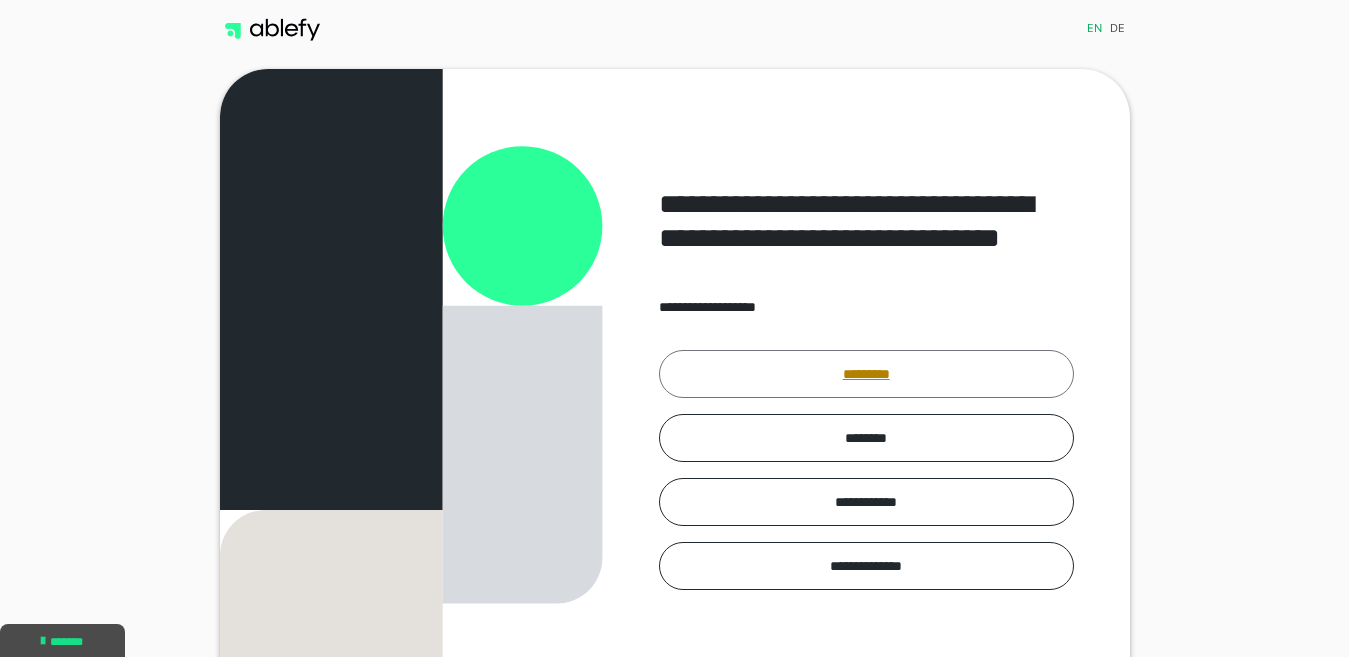 click on "*********" at bounding box center [866, 374] 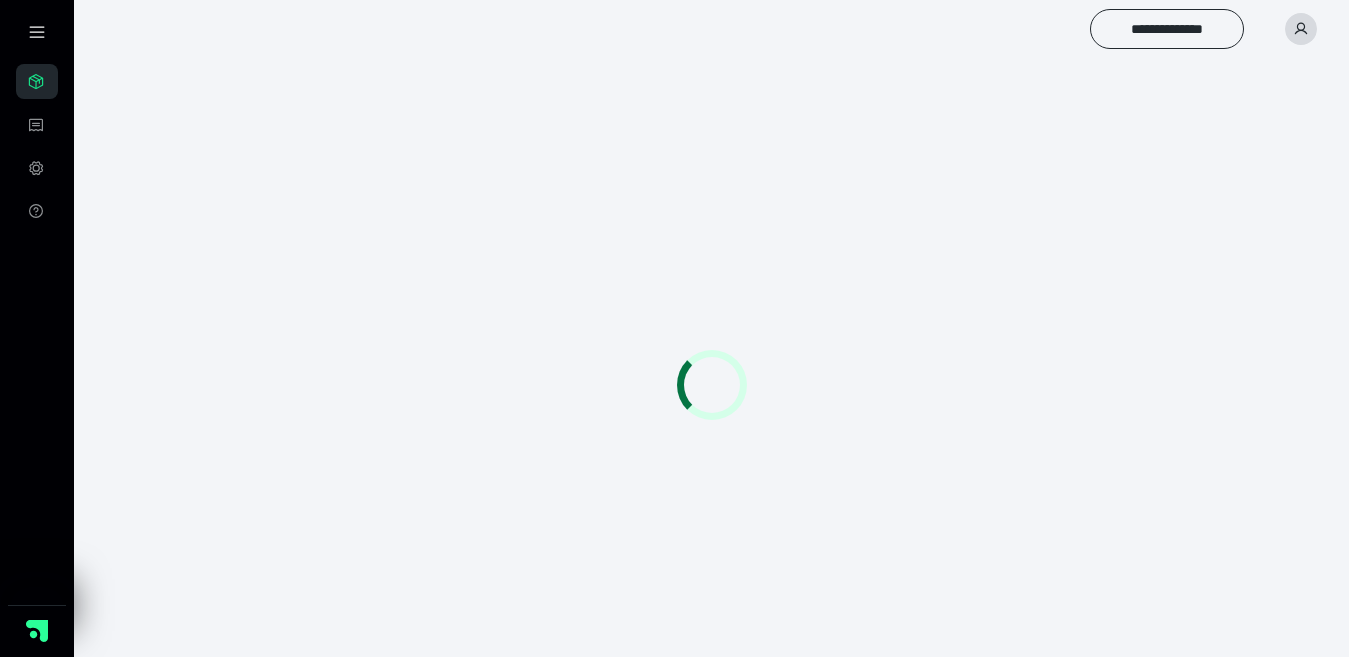 scroll, scrollTop: 0, scrollLeft: 0, axis: both 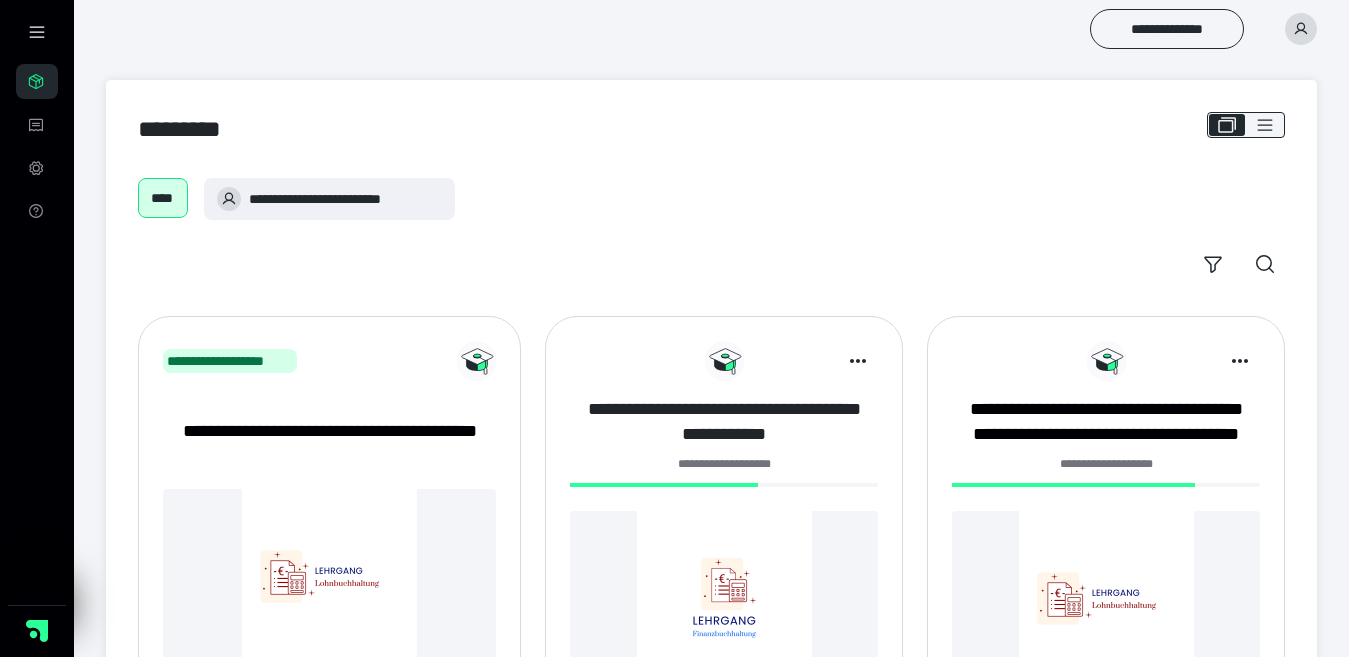 click on "**********" at bounding box center [724, 422] 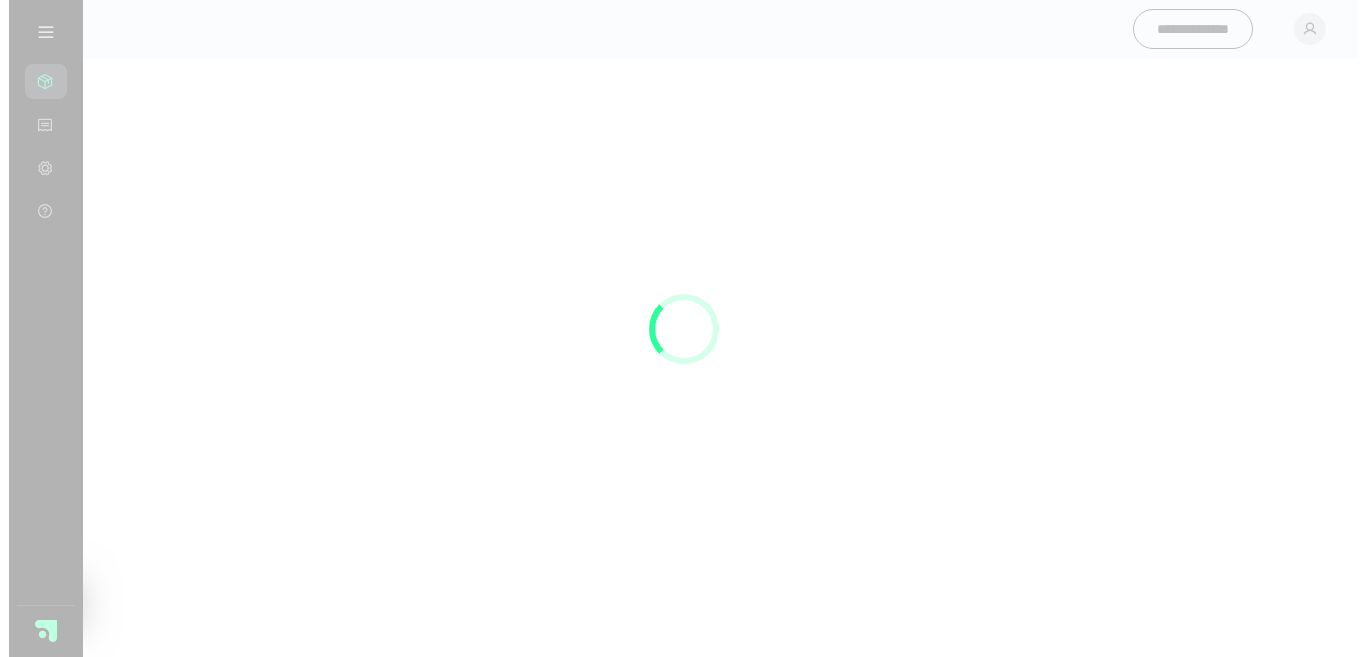 scroll, scrollTop: 0, scrollLeft: 0, axis: both 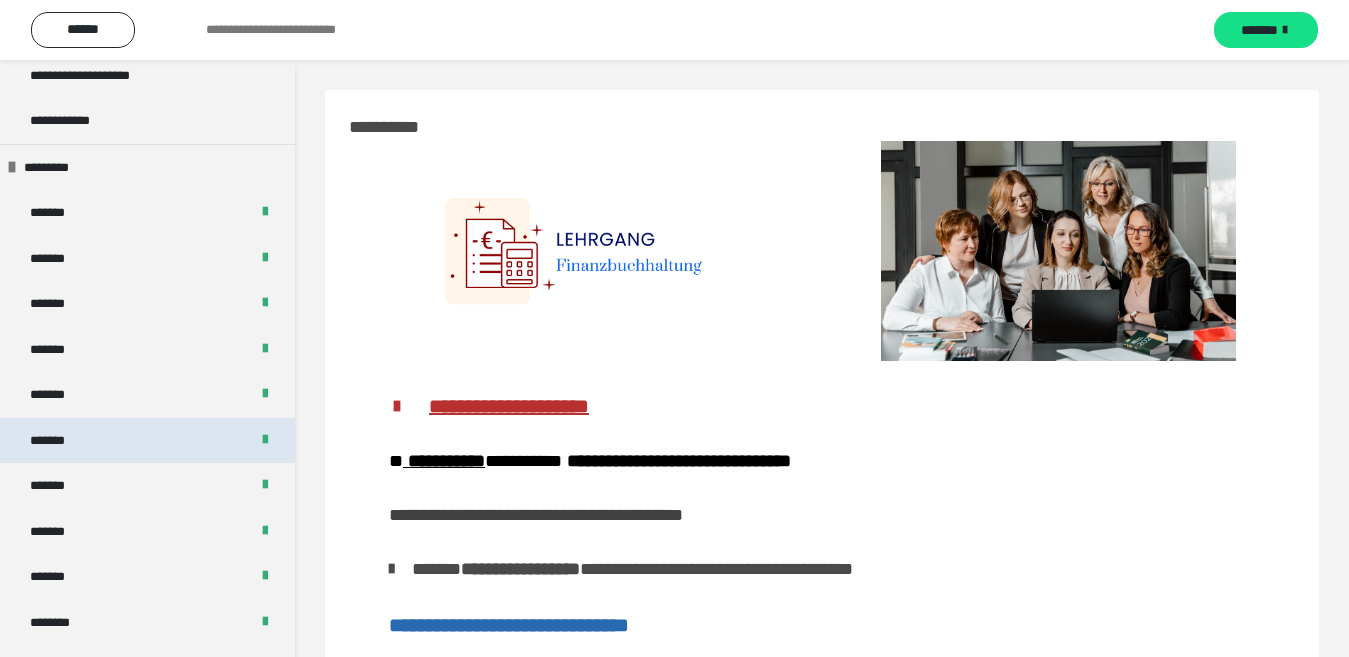 click on "*******" at bounding box center [147, 441] 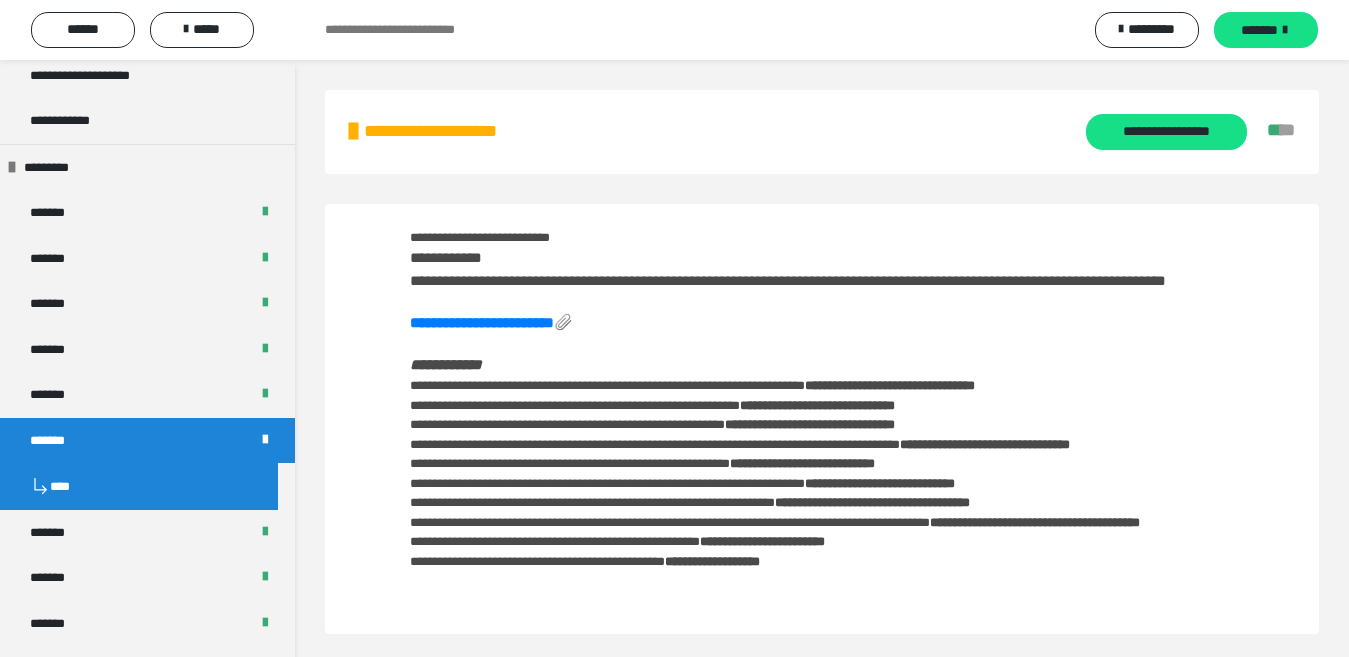 scroll, scrollTop: 2333, scrollLeft: 0, axis: vertical 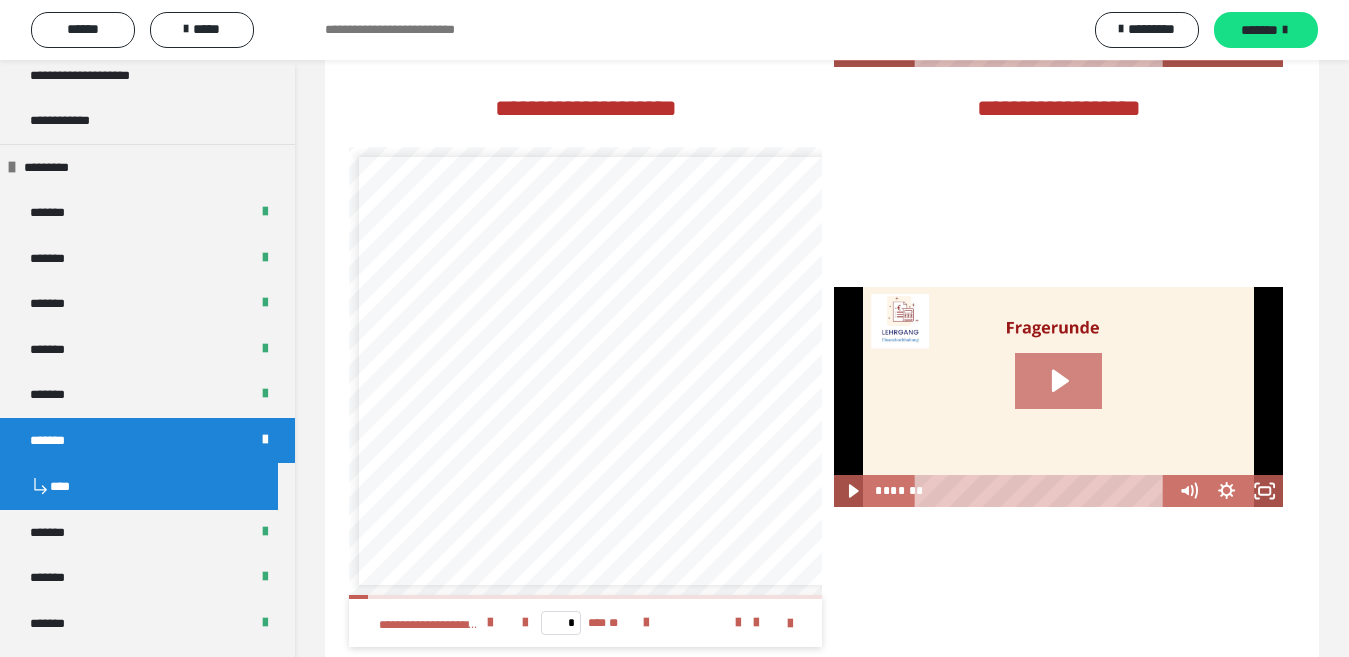 click 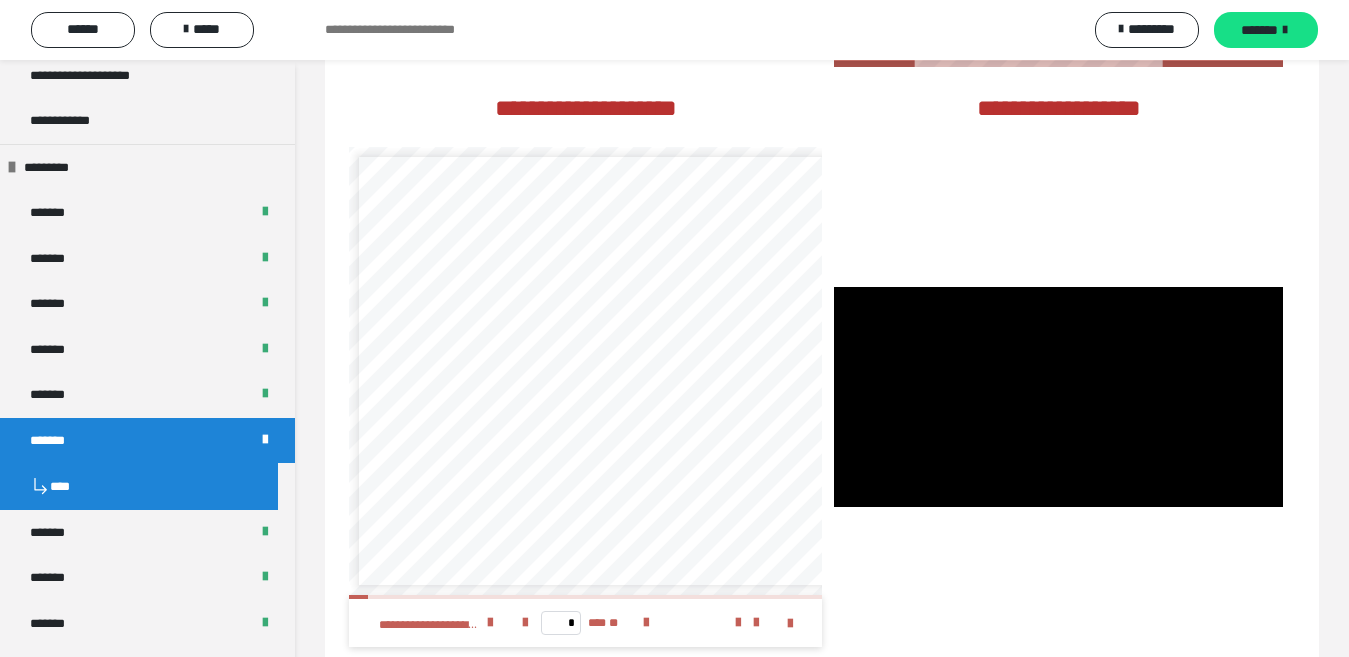 click at bounding box center (1058, 397) 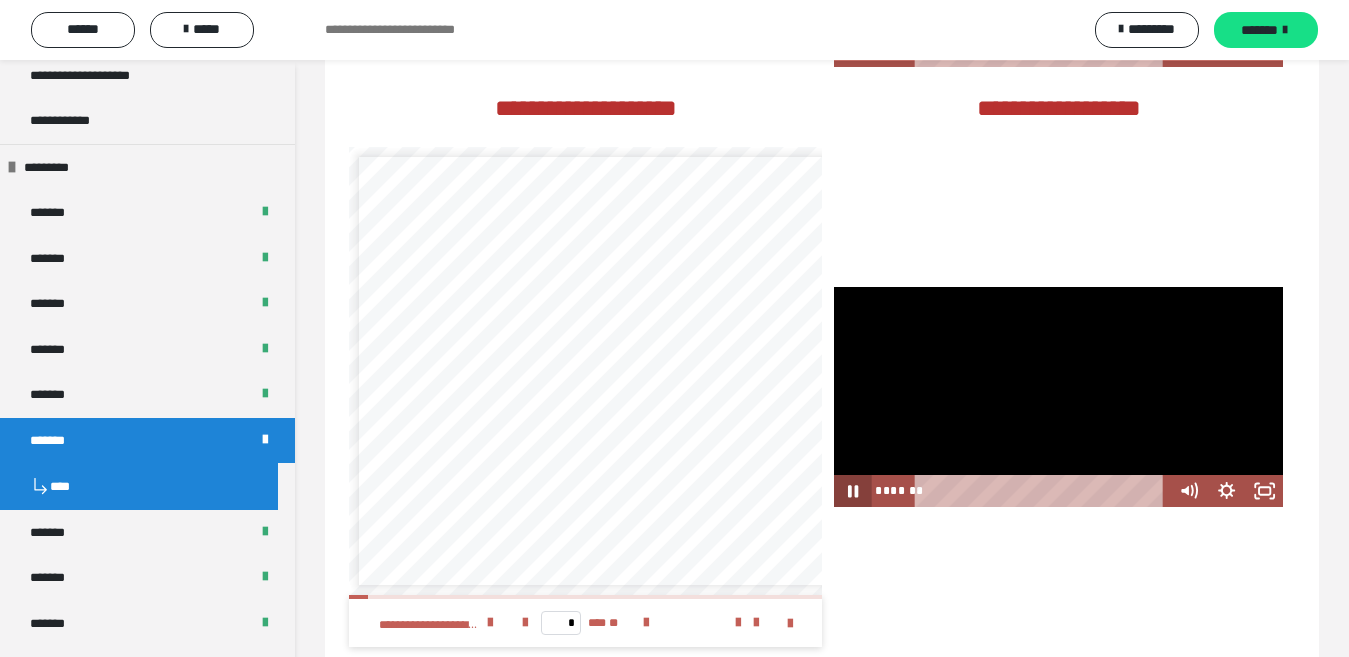 click 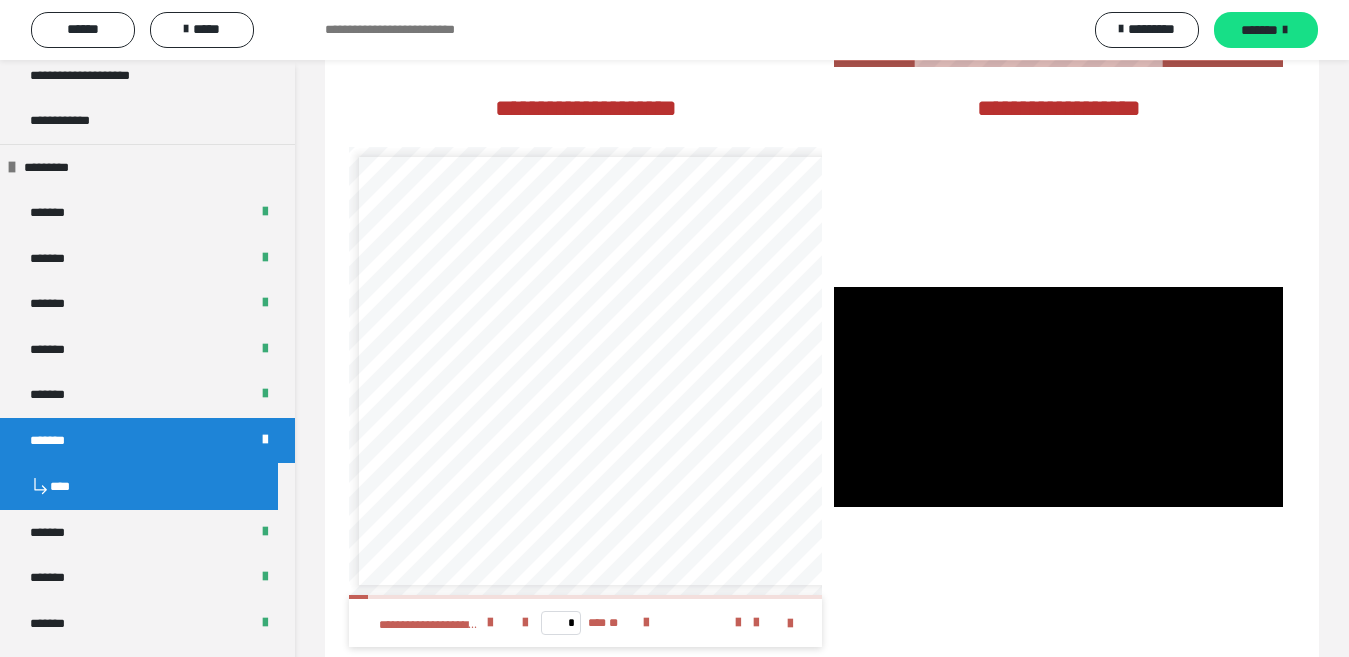 click at bounding box center [1058, 397] 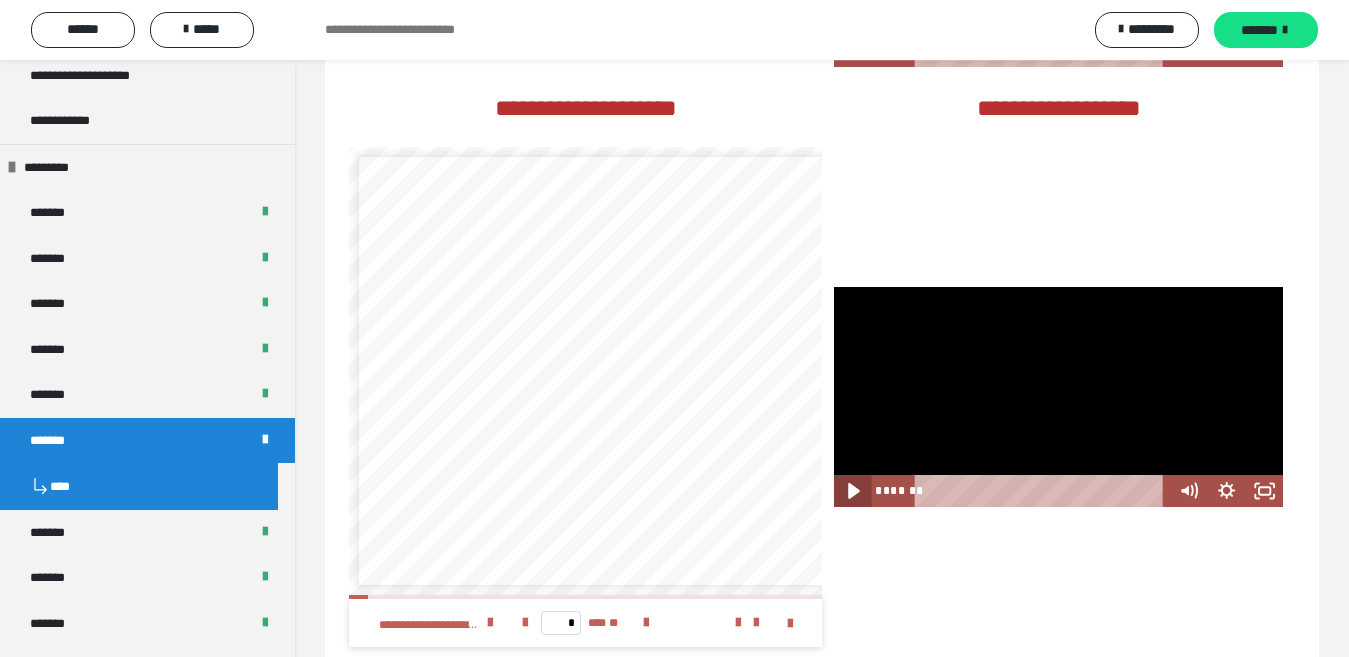 click 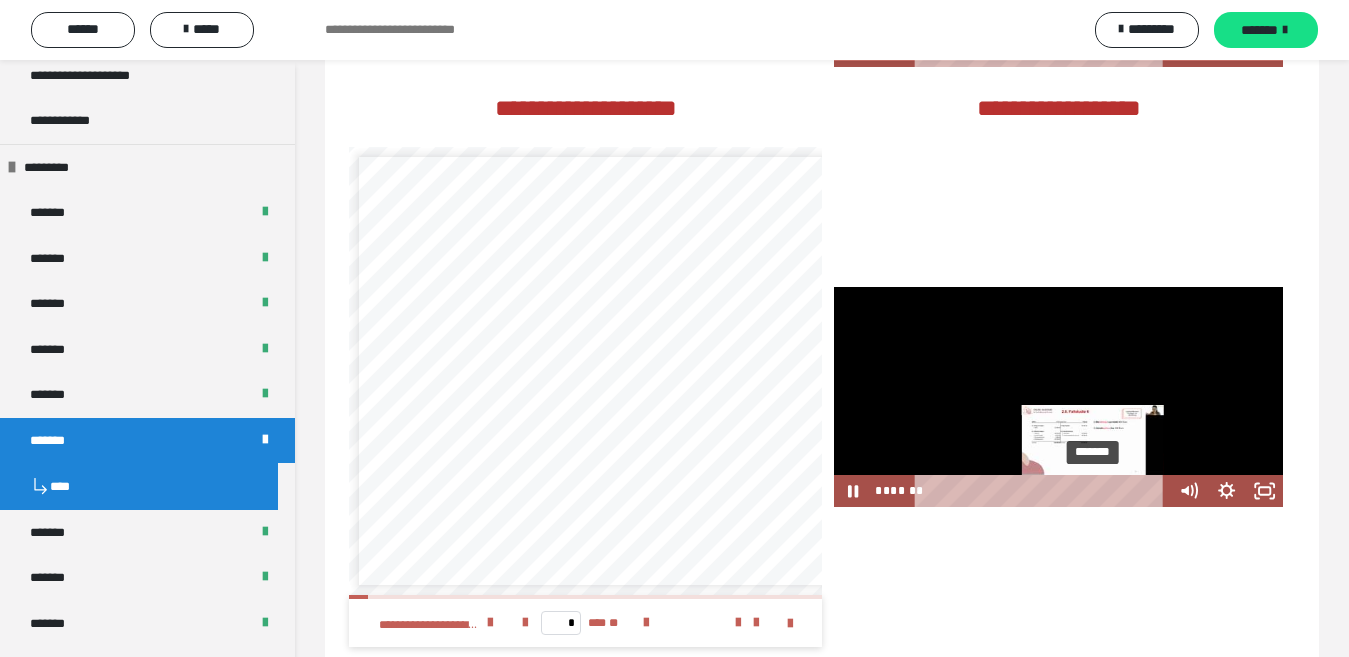 click on "*******" at bounding box center (1043, 491) 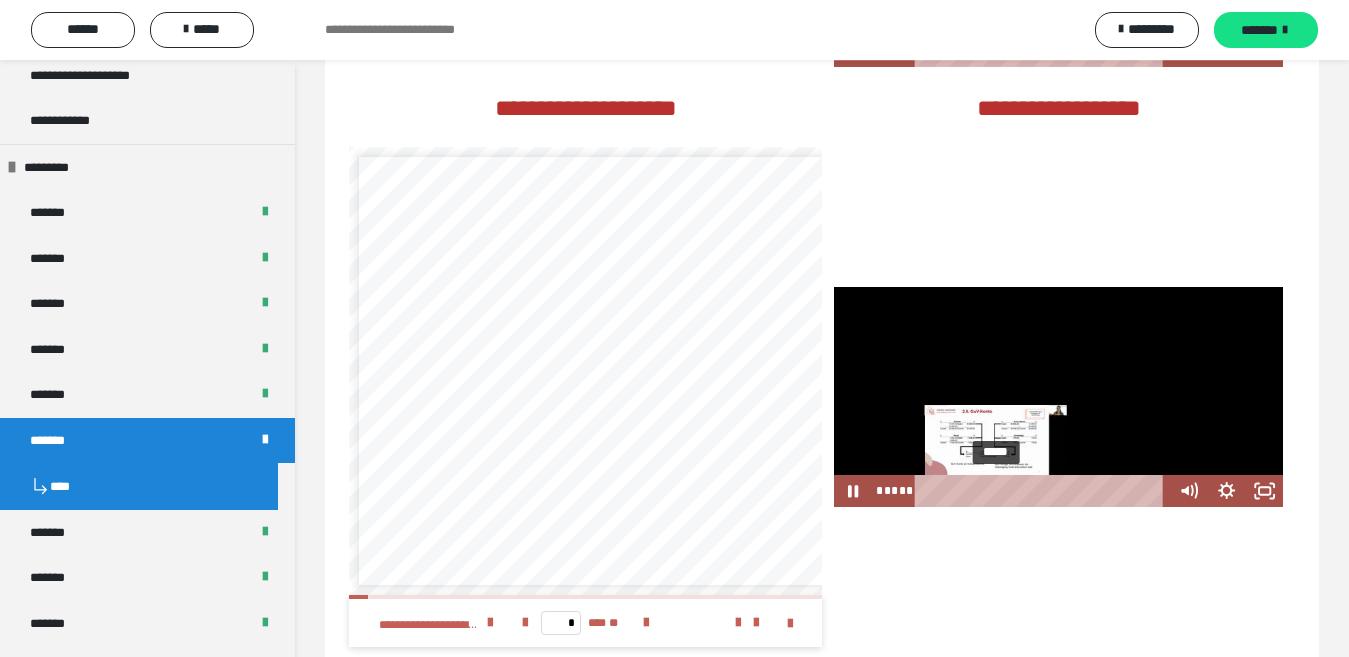 click on "*****" at bounding box center [1043, 491] 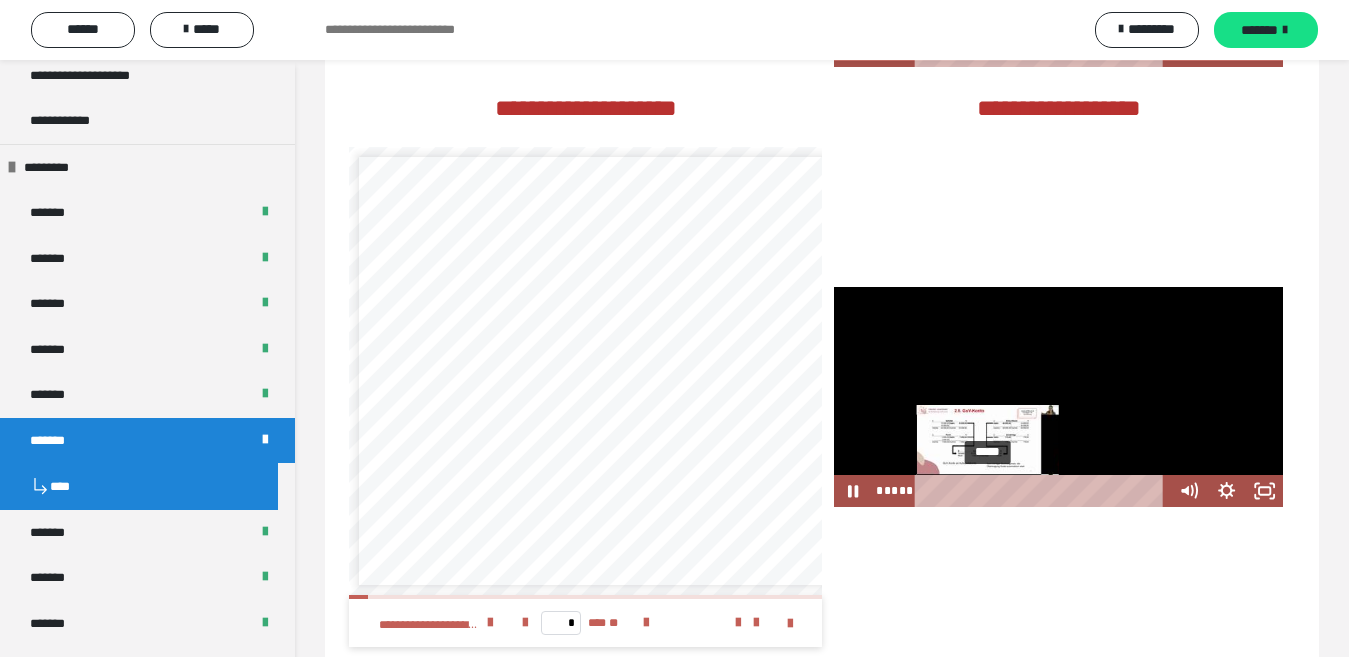 click at bounding box center [988, 491] 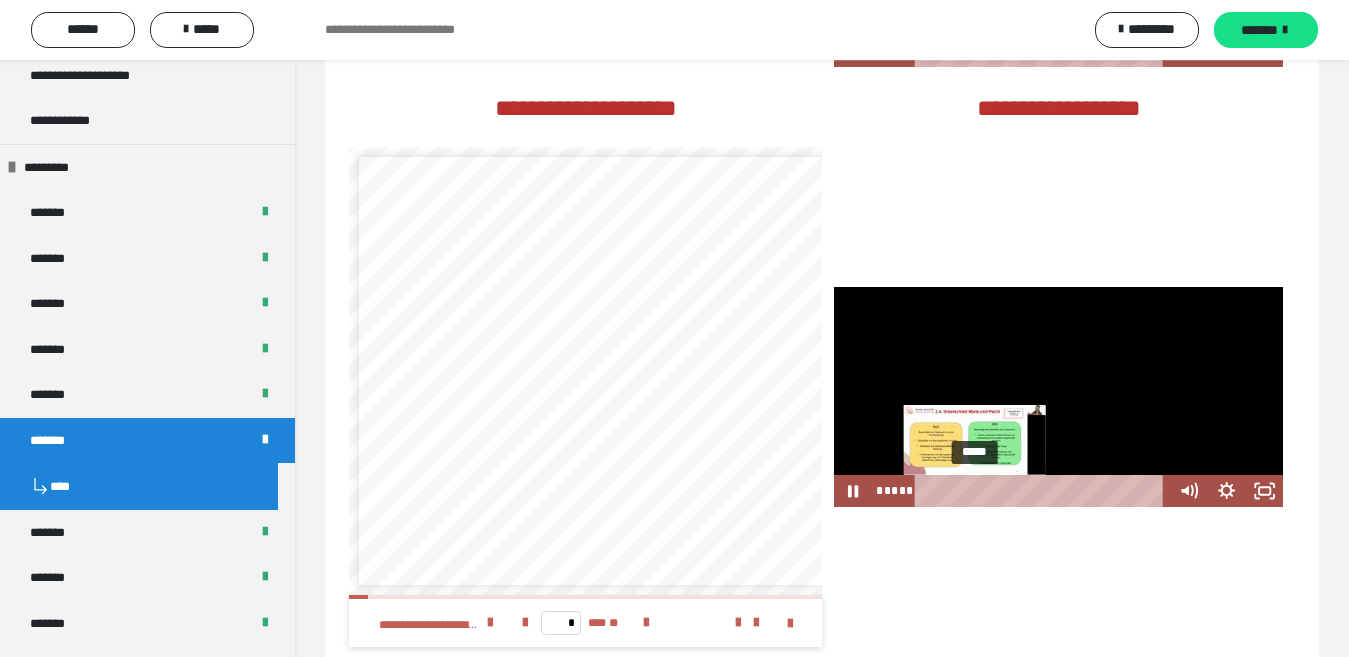 click on "*****" at bounding box center (1043, 491) 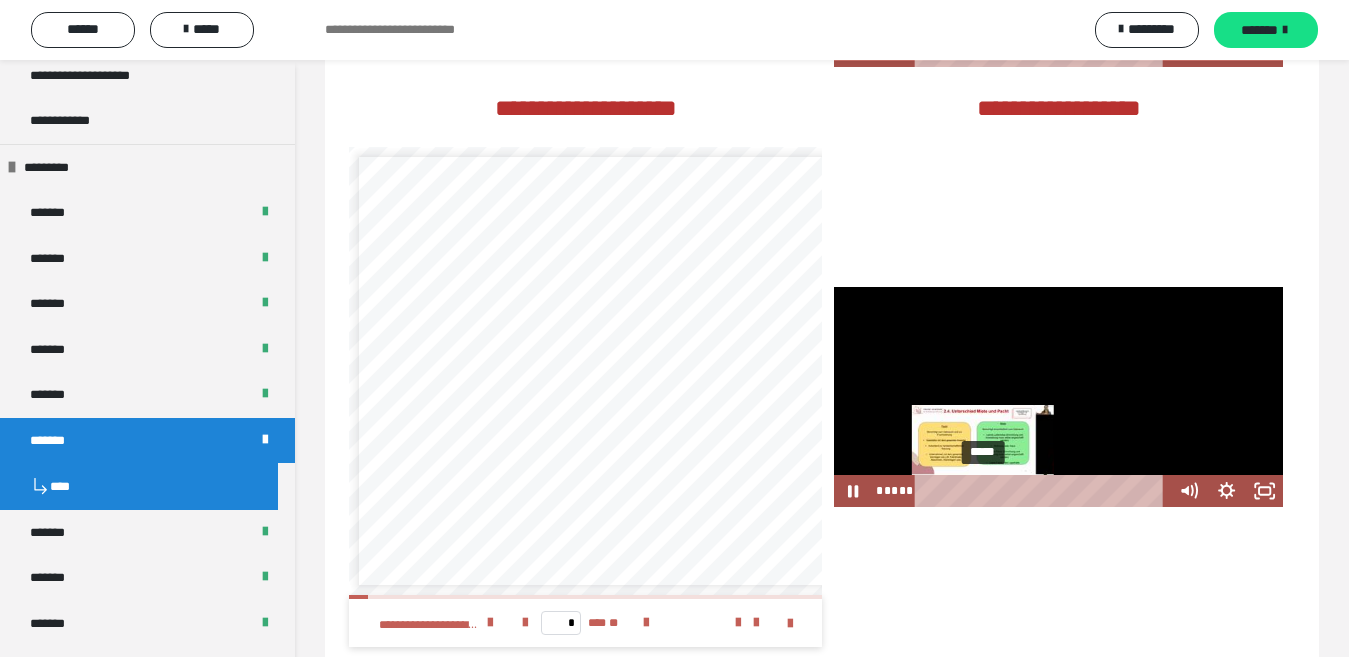 click on "*****" at bounding box center (1043, 491) 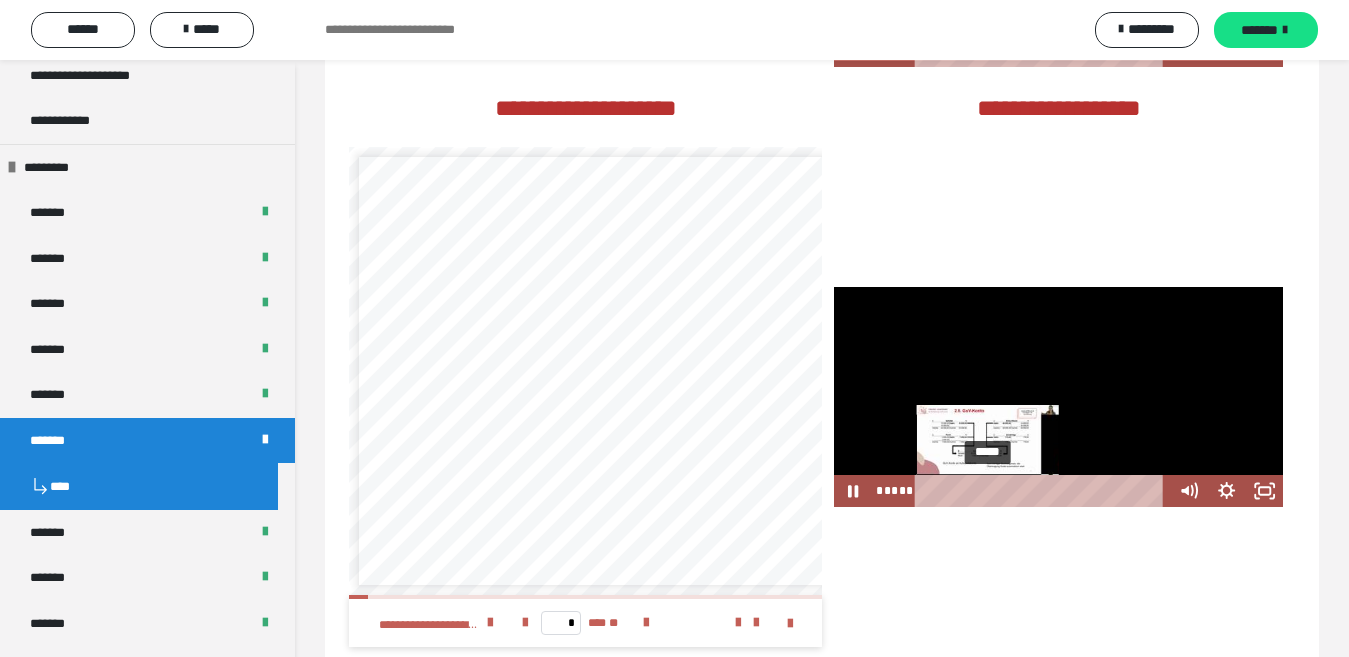 click on "*****" at bounding box center [1043, 491] 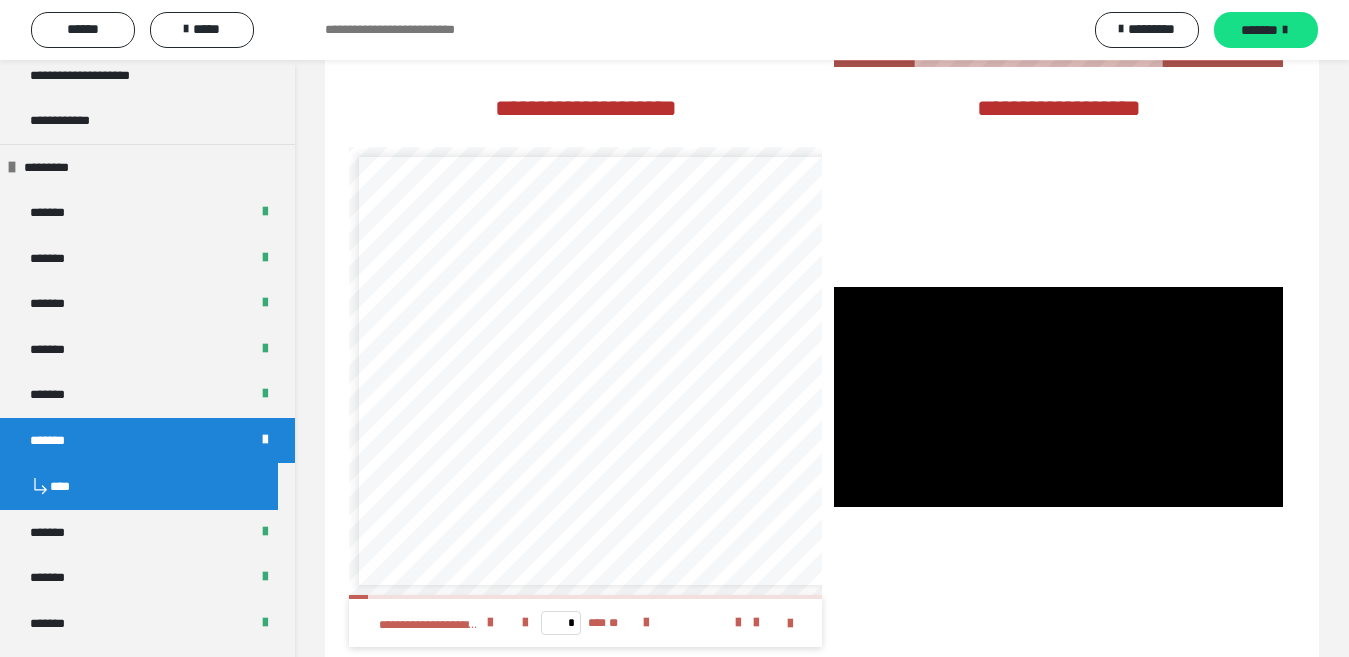 click at bounding box center [1058, 397] 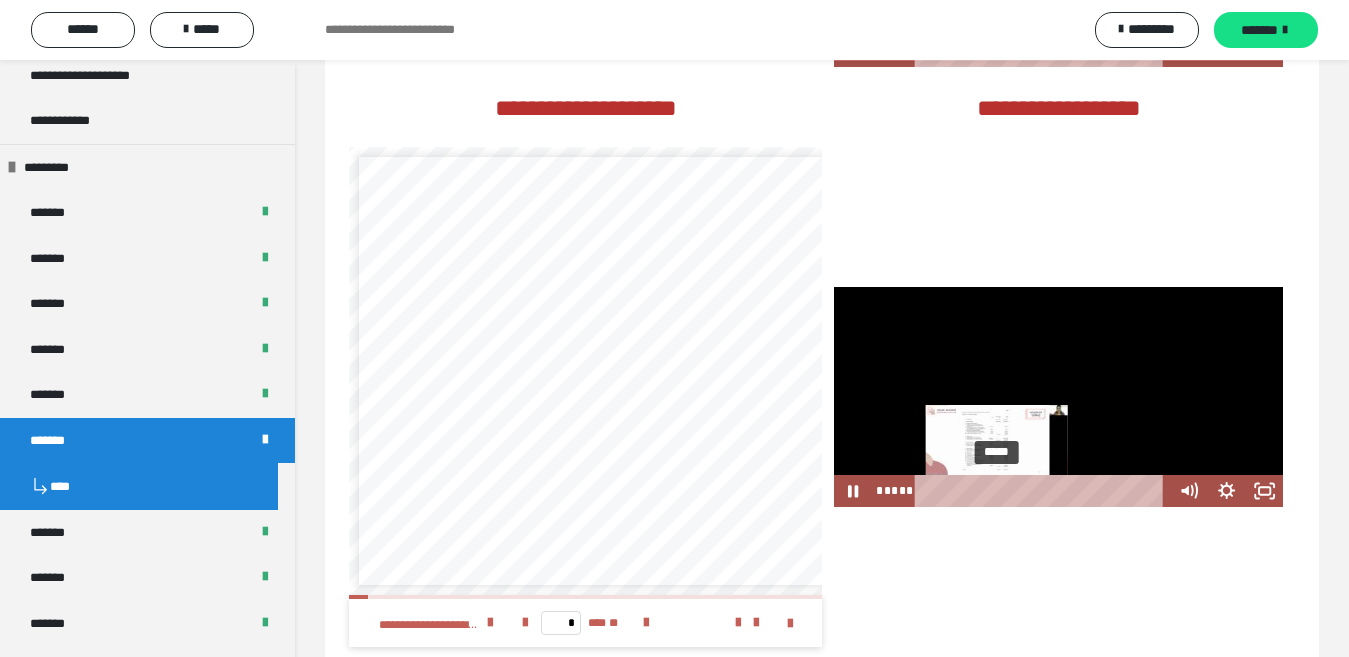 click on "*****" at bounding box center (1043, 491) 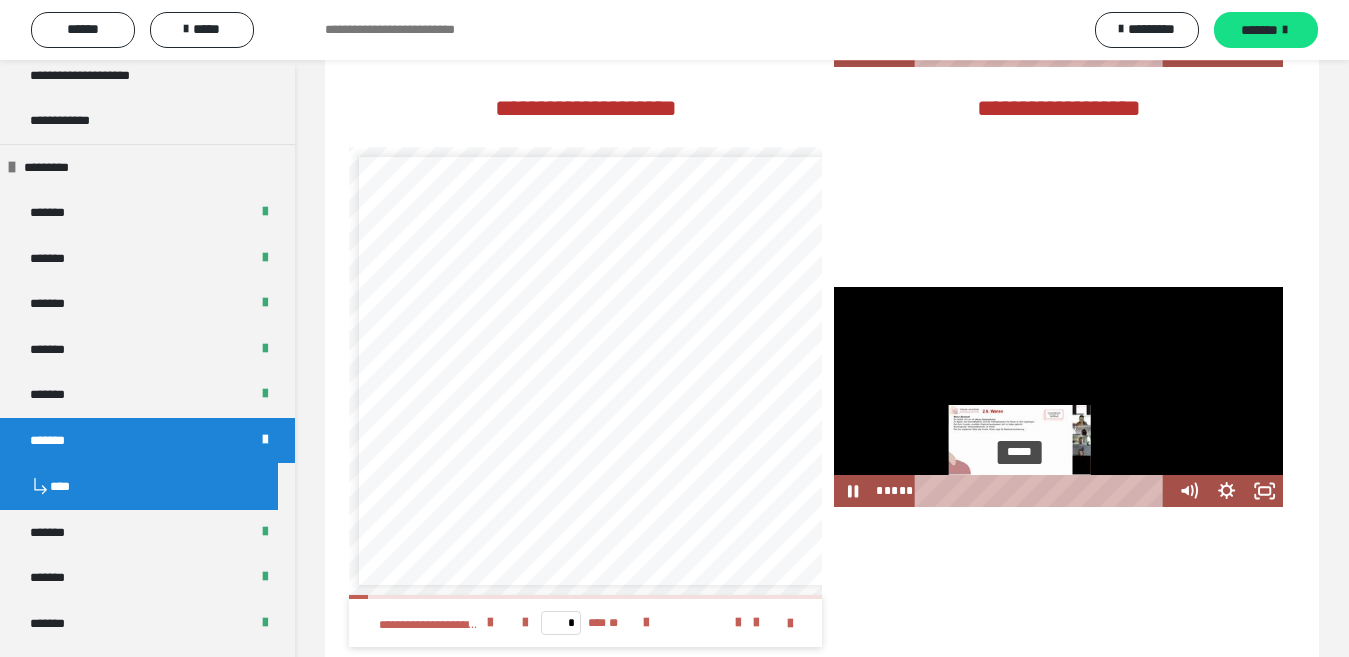 click on "*****" at bounding box center [1043, 491] 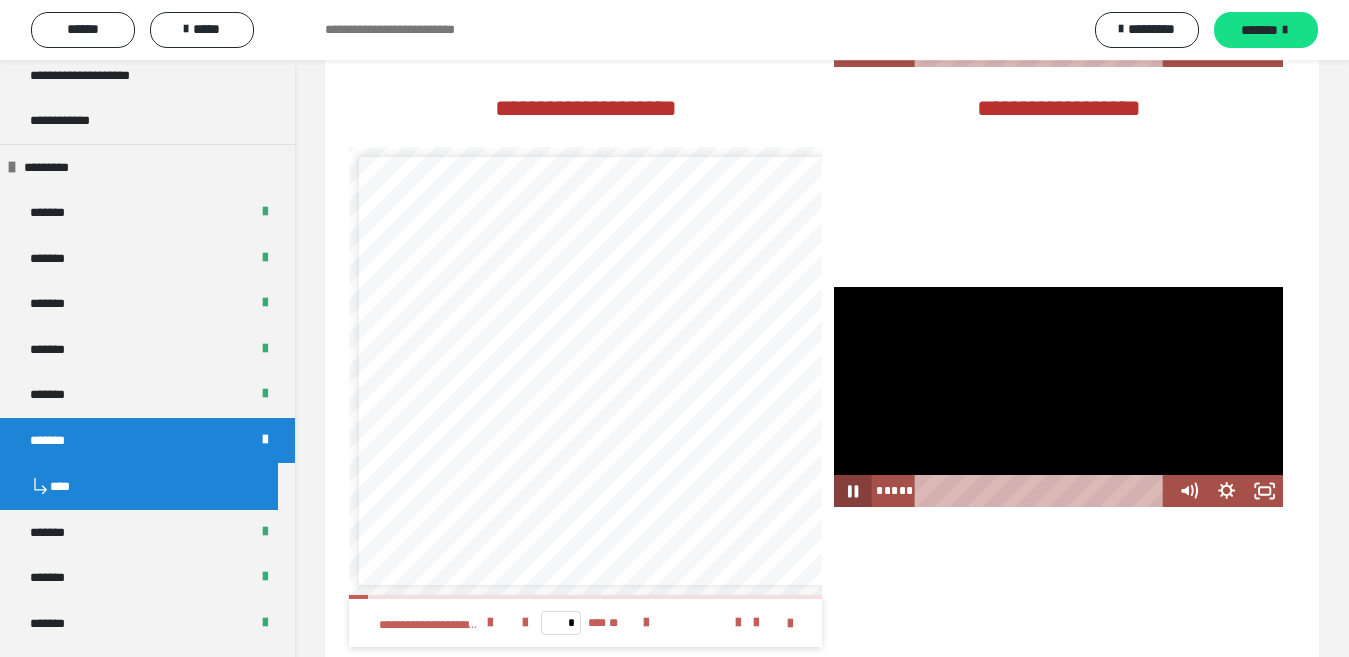 click 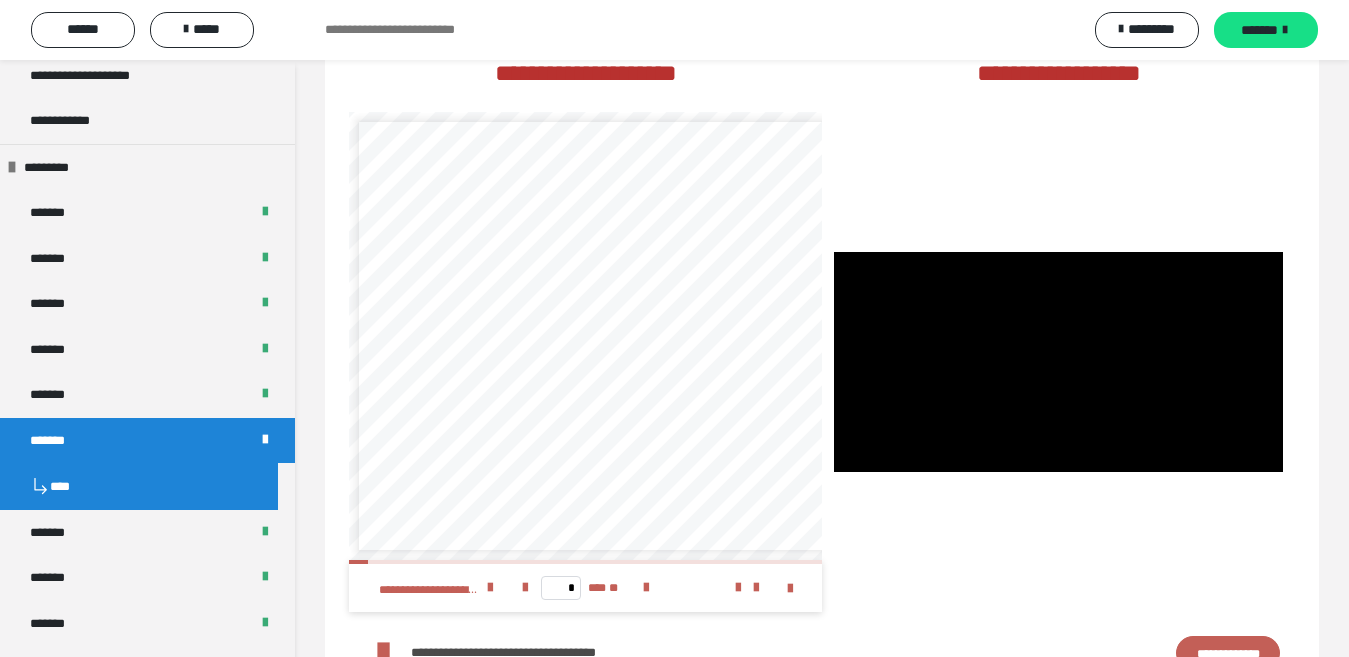 scroll, scrollTop: 3120, scrollLeft: 0, axis: vertical 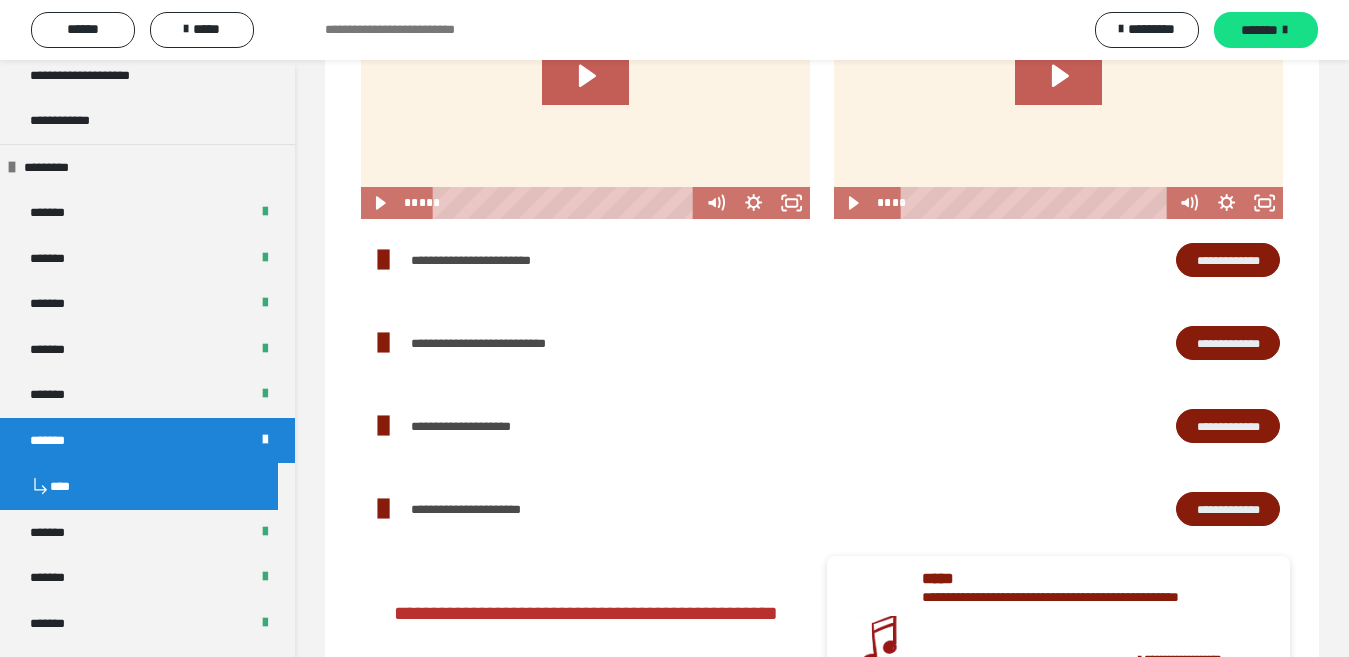 click on "**********" at bounding box center [1228, 260] 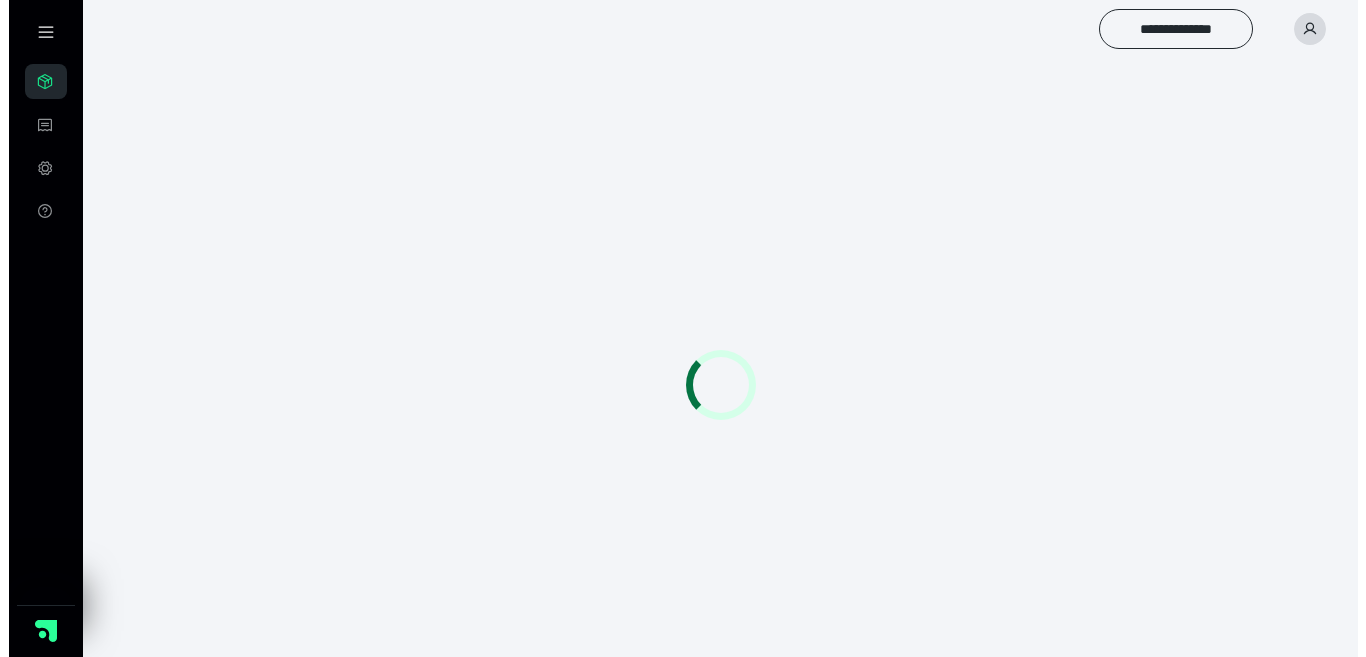 scroll, scrollTop: 0, scrollLeft: 0, axis: both 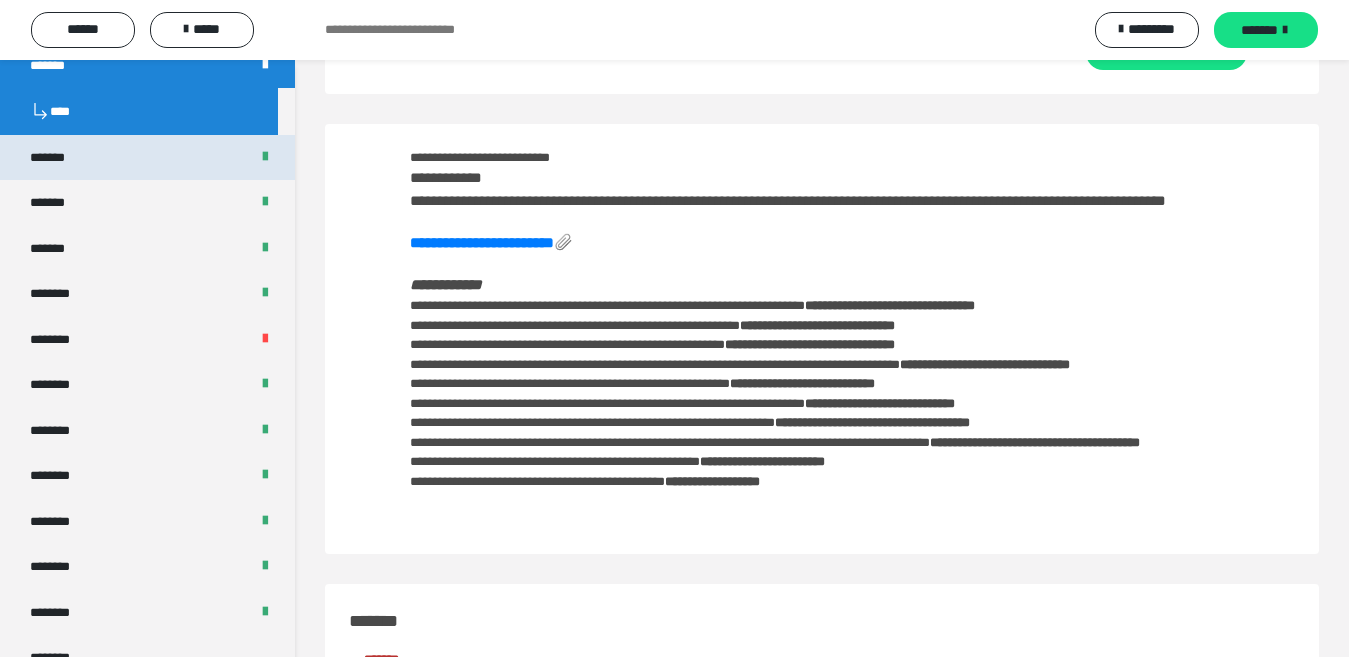 click on "*******" at bounding box center (147, 158) 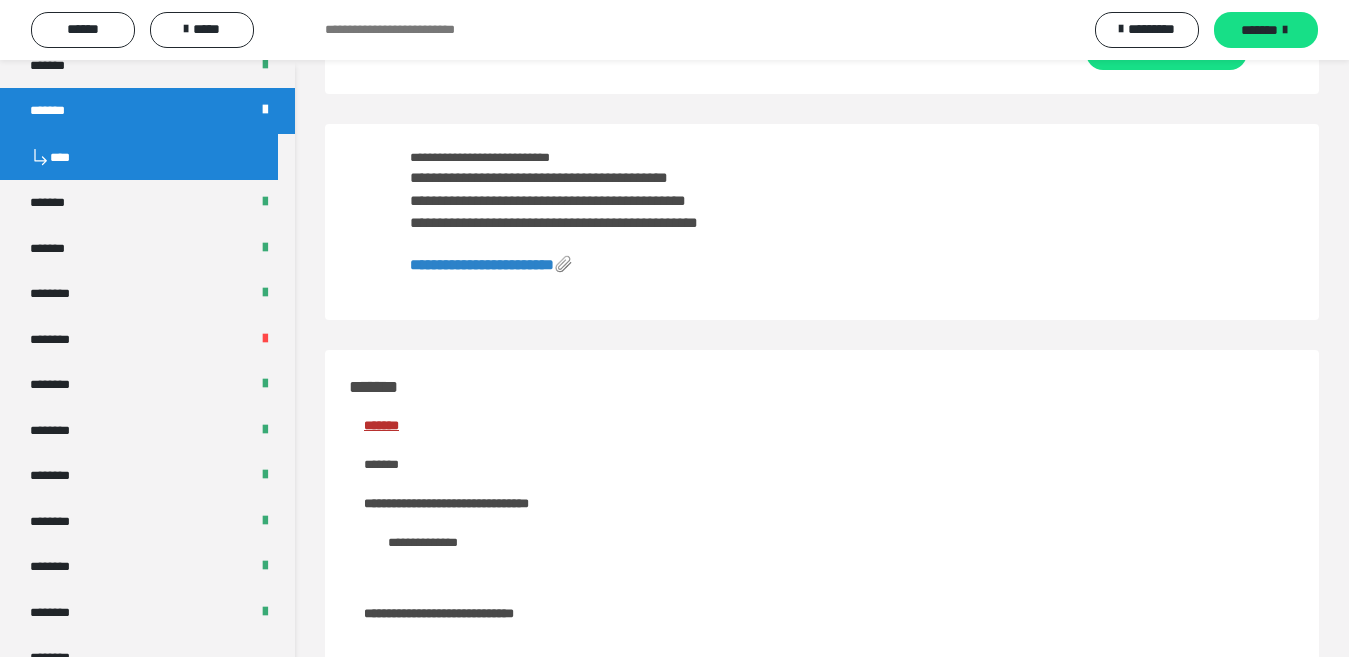 scroll, scrollTop: 40, scrollLeft: 0, axis: vertical 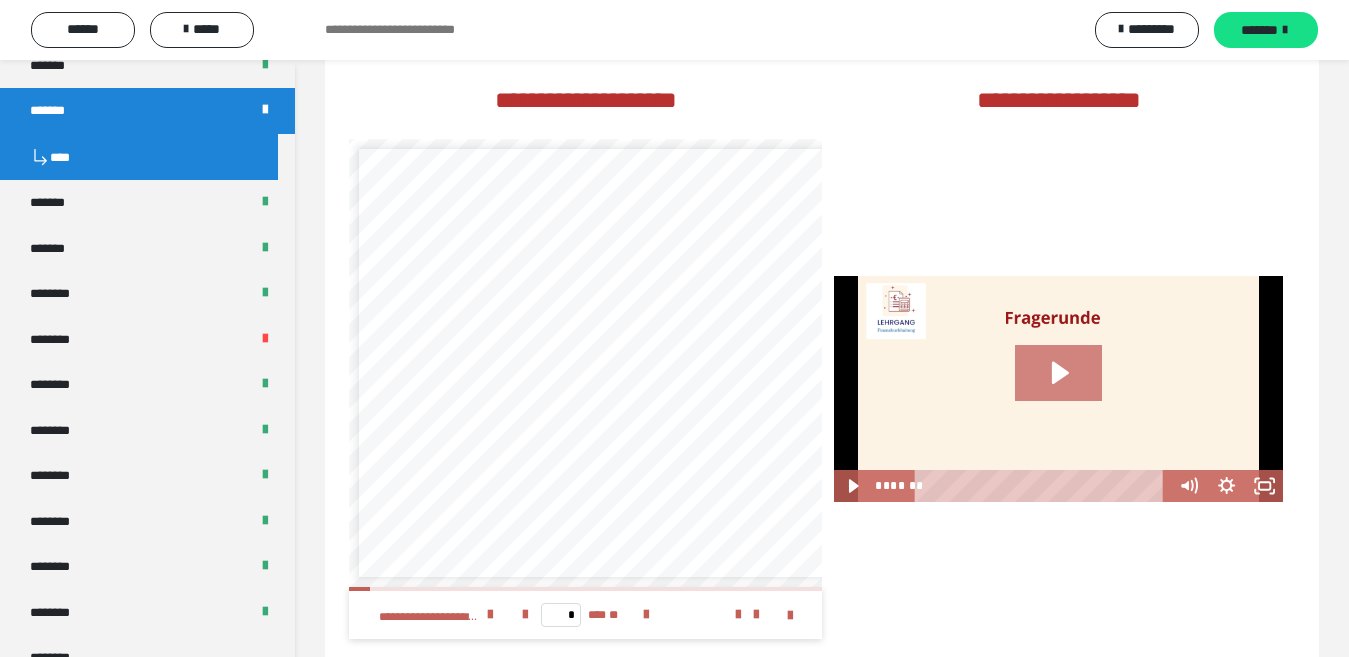 click 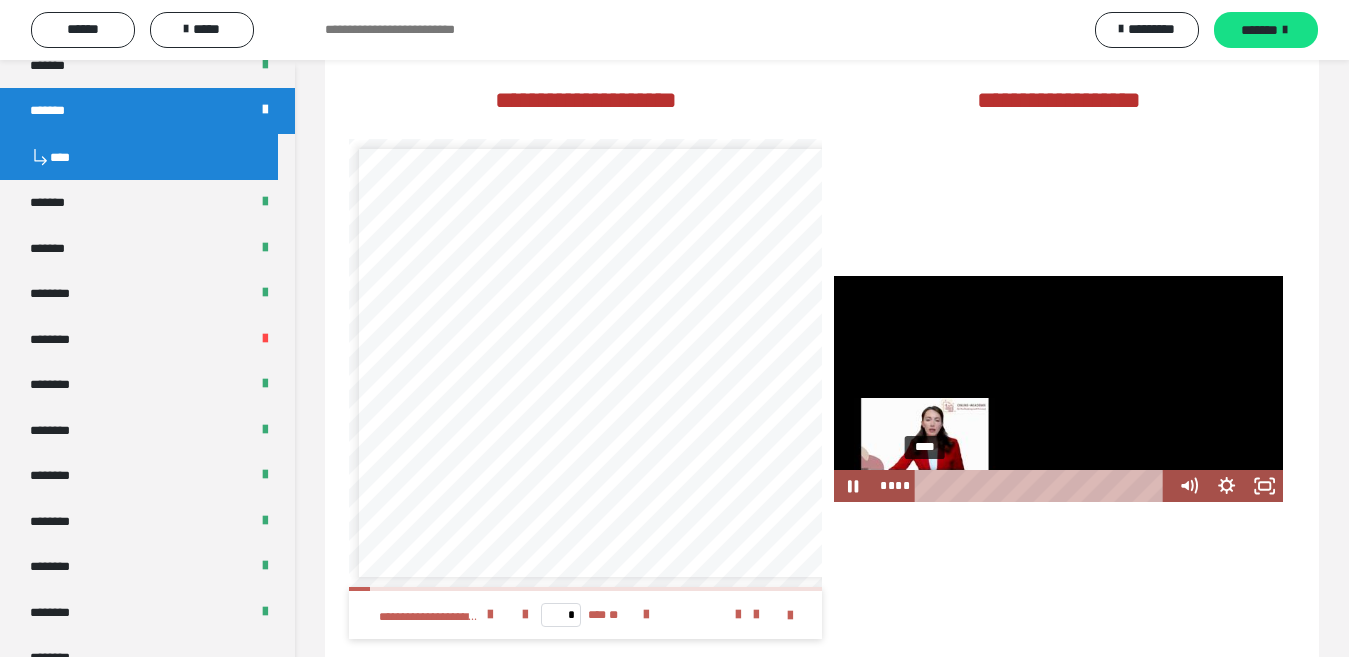 click on "****" at bounding box center [1043, 486] 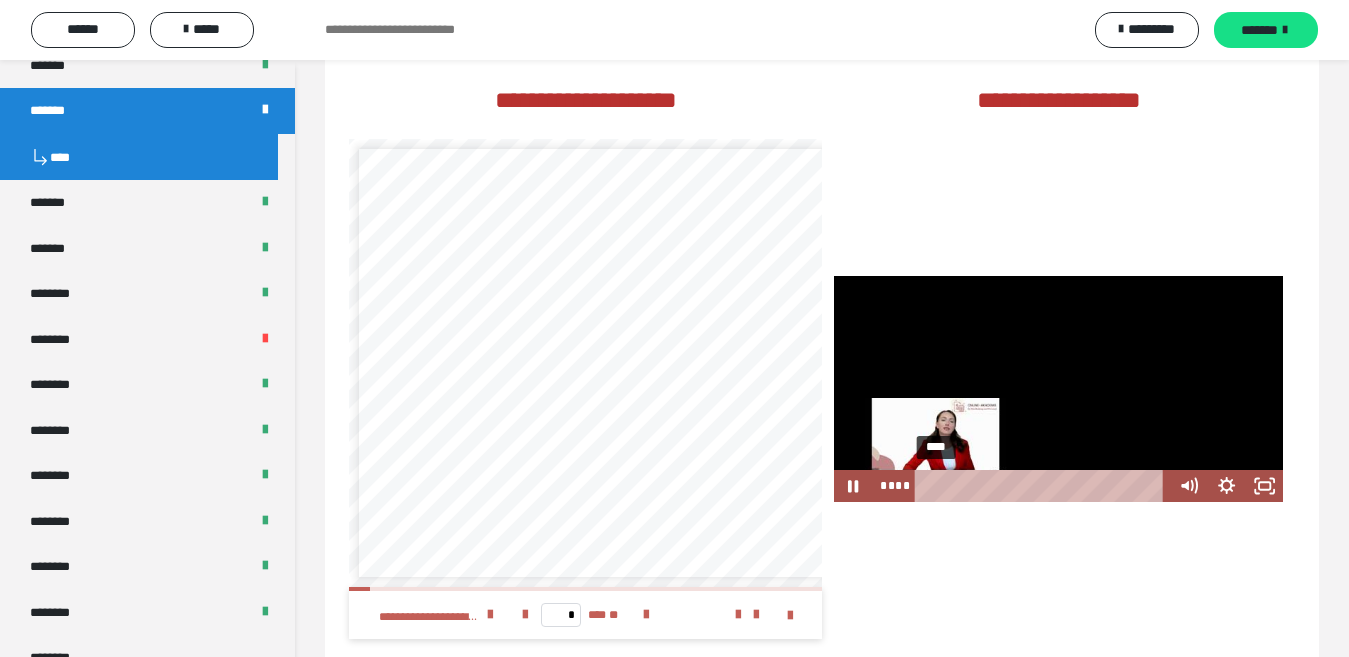 click on "****" at bounding box center (1043, 486) 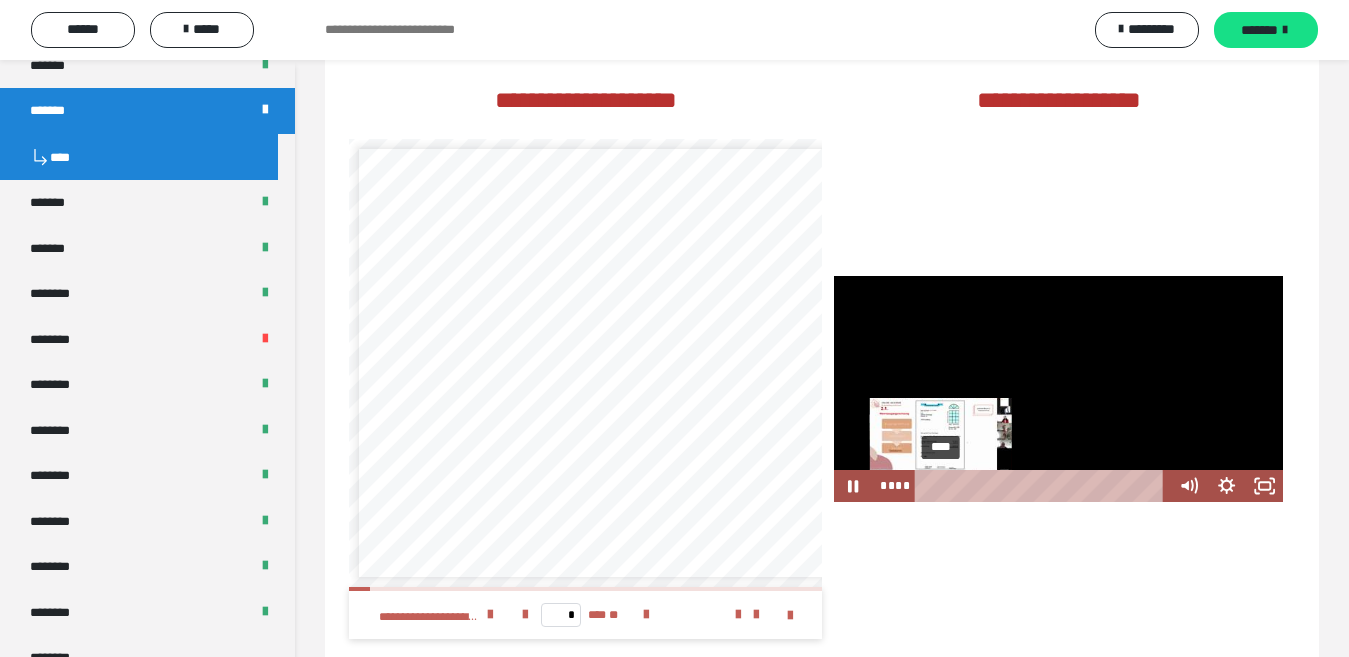 click at bounding box center [940, 485] 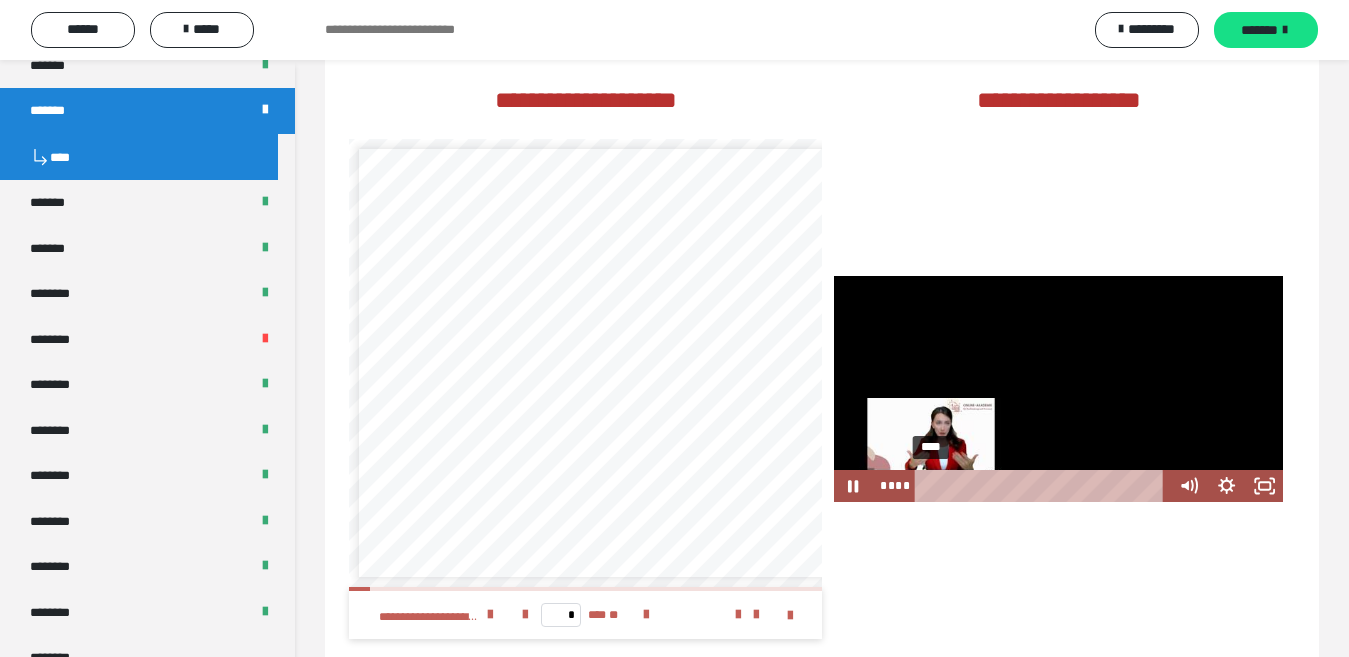 click on "****" at bounding box center (1043, 486) 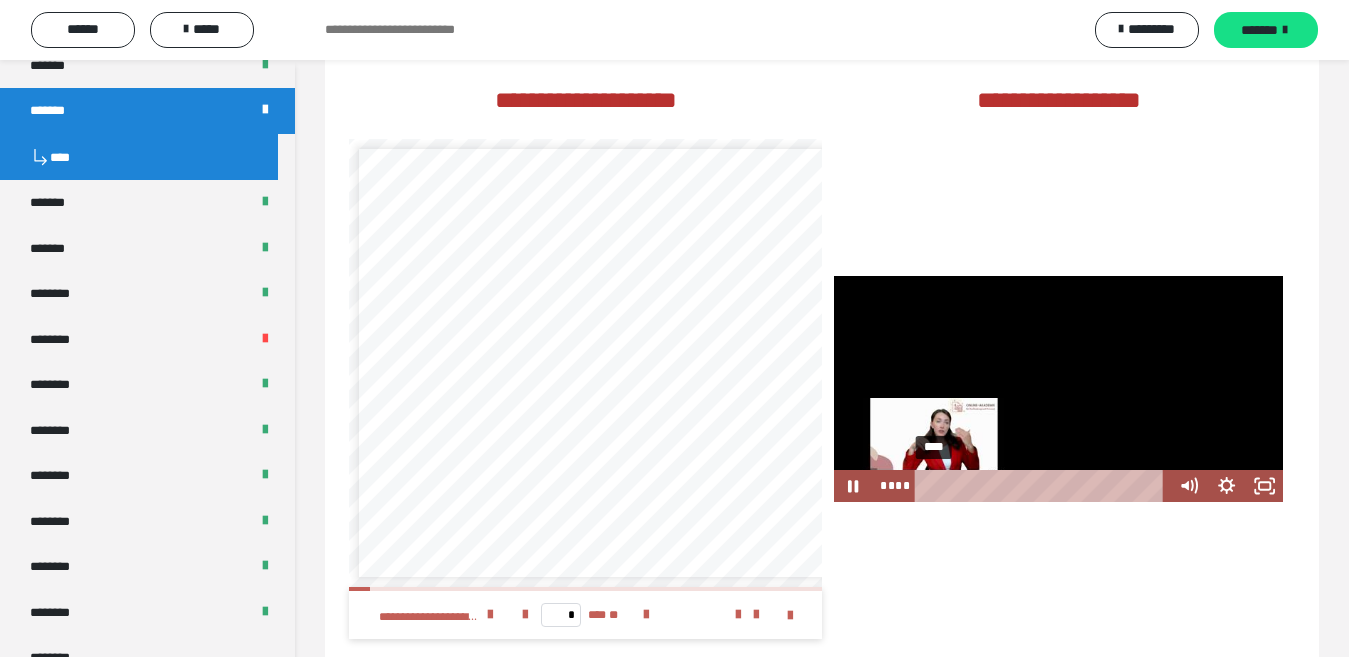 click at bounding box center (933, 485) 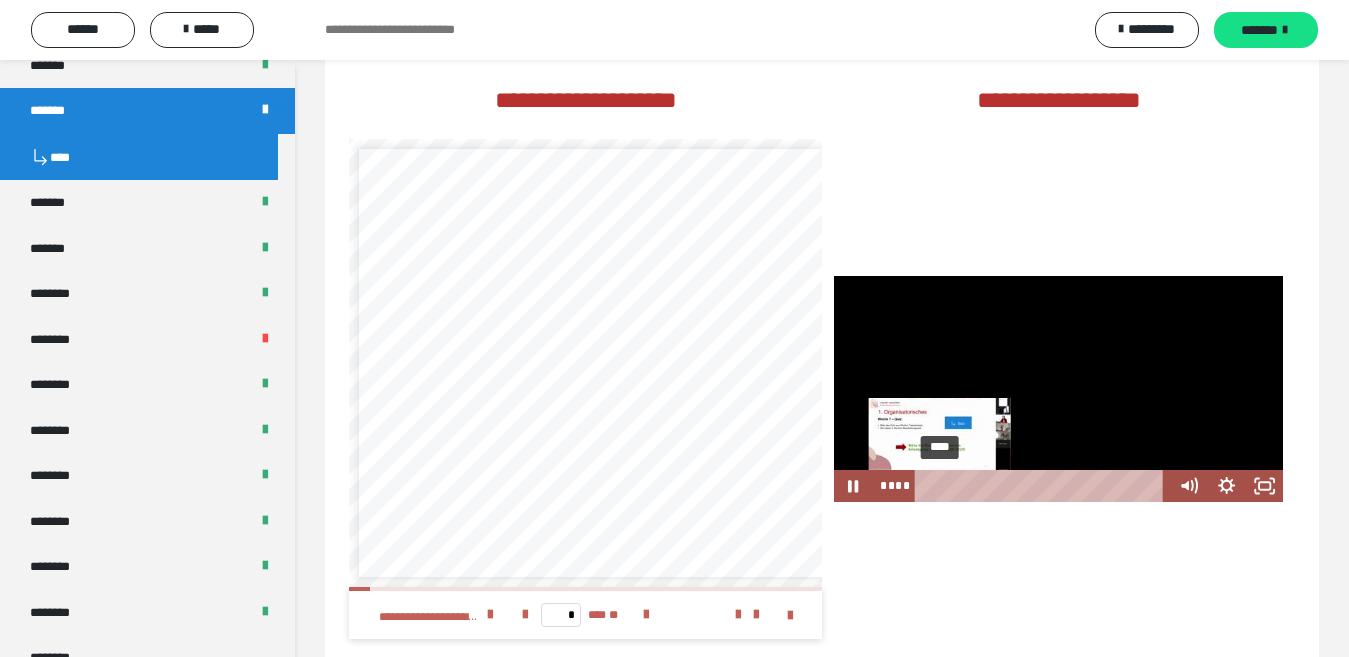 click at bounding box center [939, 485] 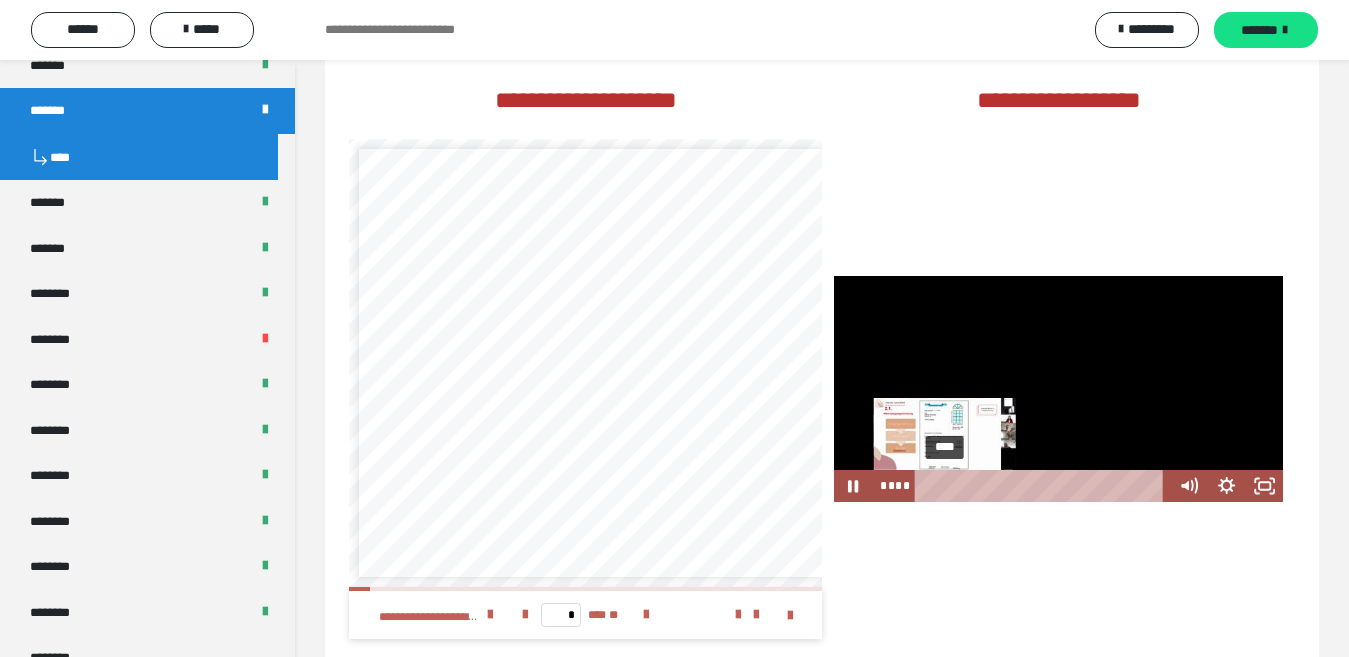 click on "****" at bounding box center [1043, 486] 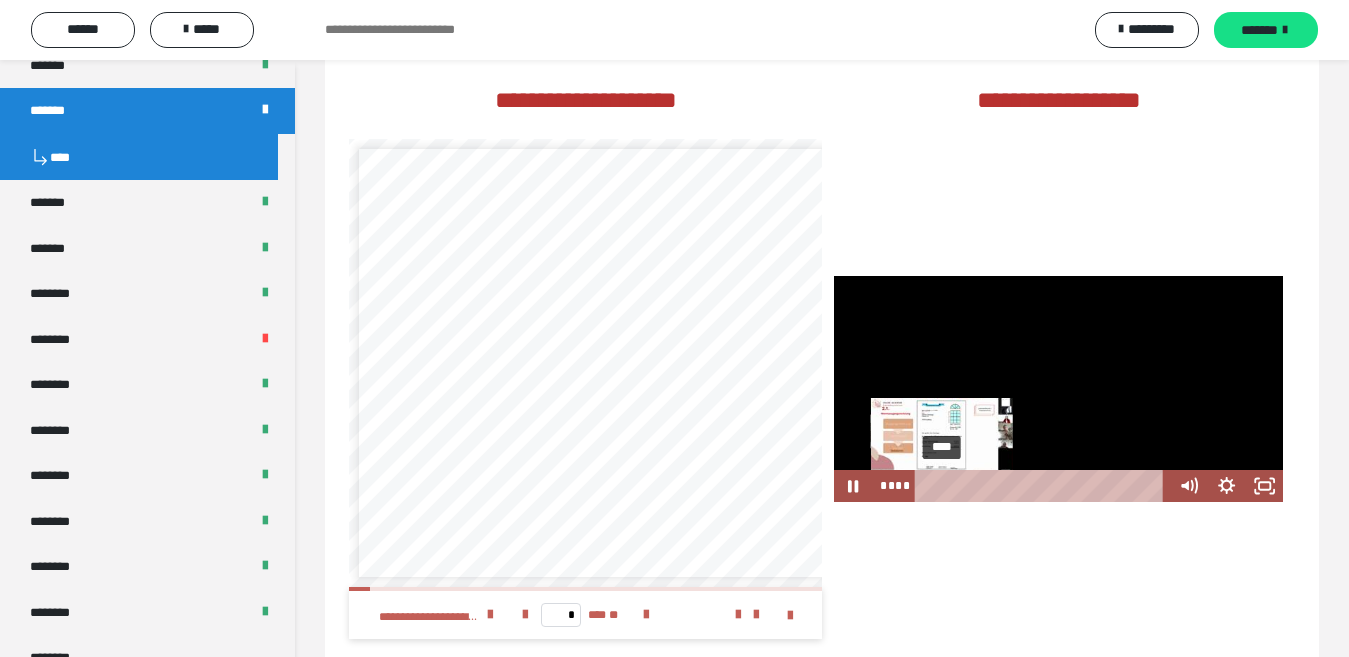 click at bounding box center [945, 485] 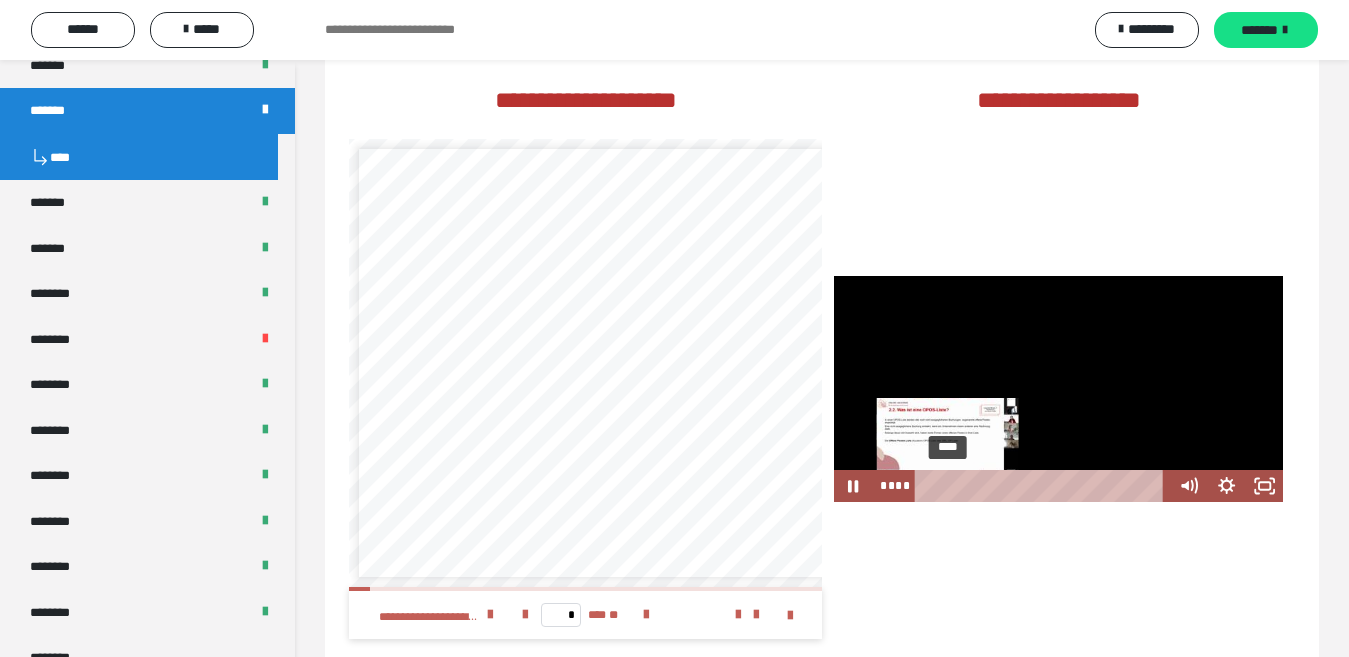 click on "****" at bounding box center (1043, 486) 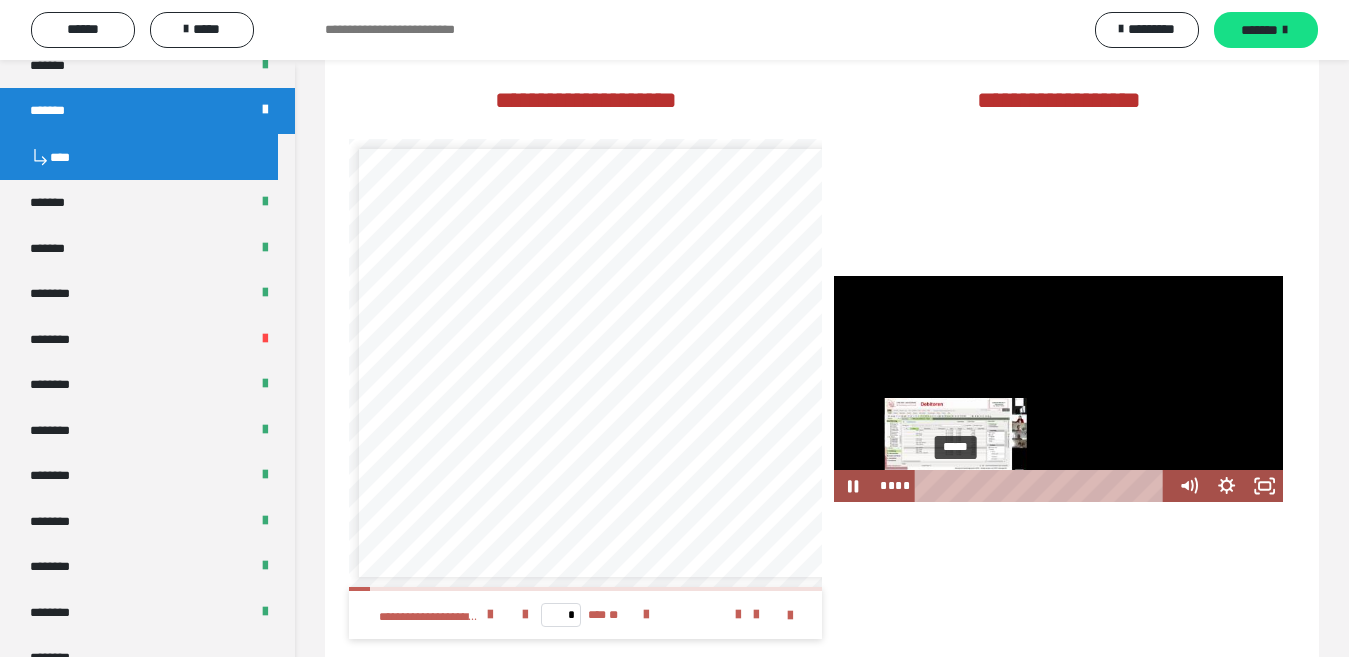 click on "*****" at bounding box center [1043, 486] 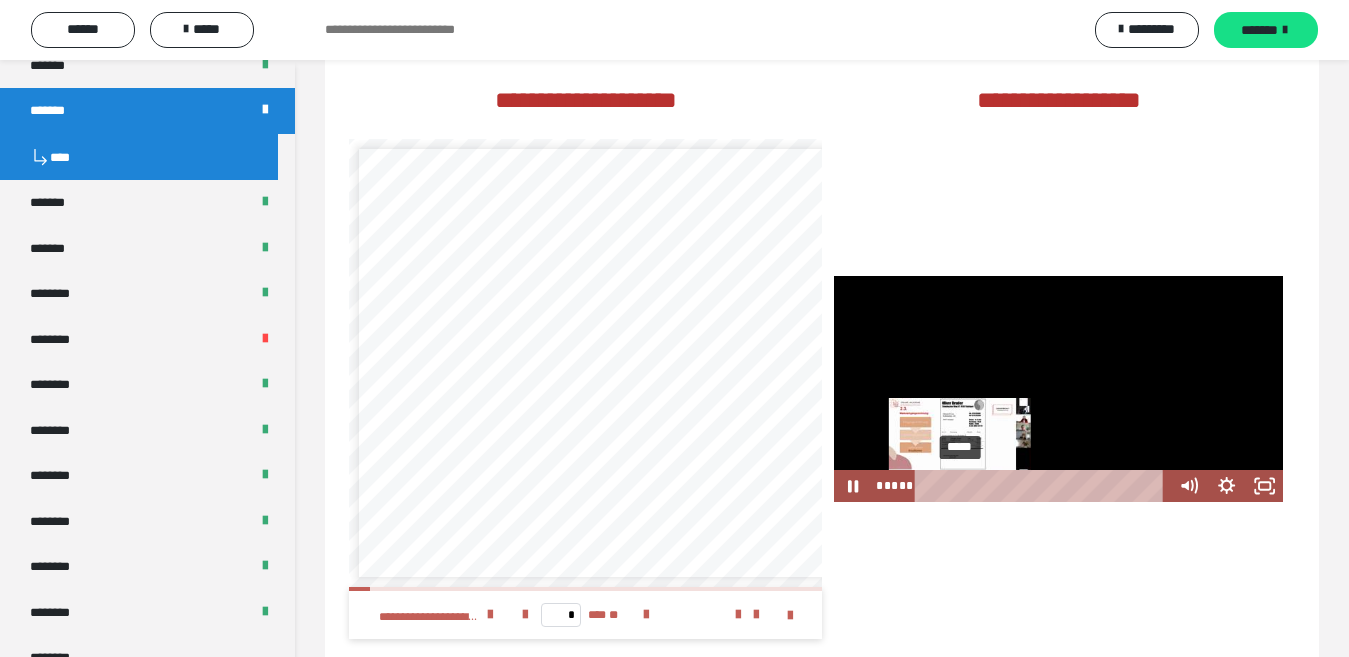 click at bounding box center (956, 485) 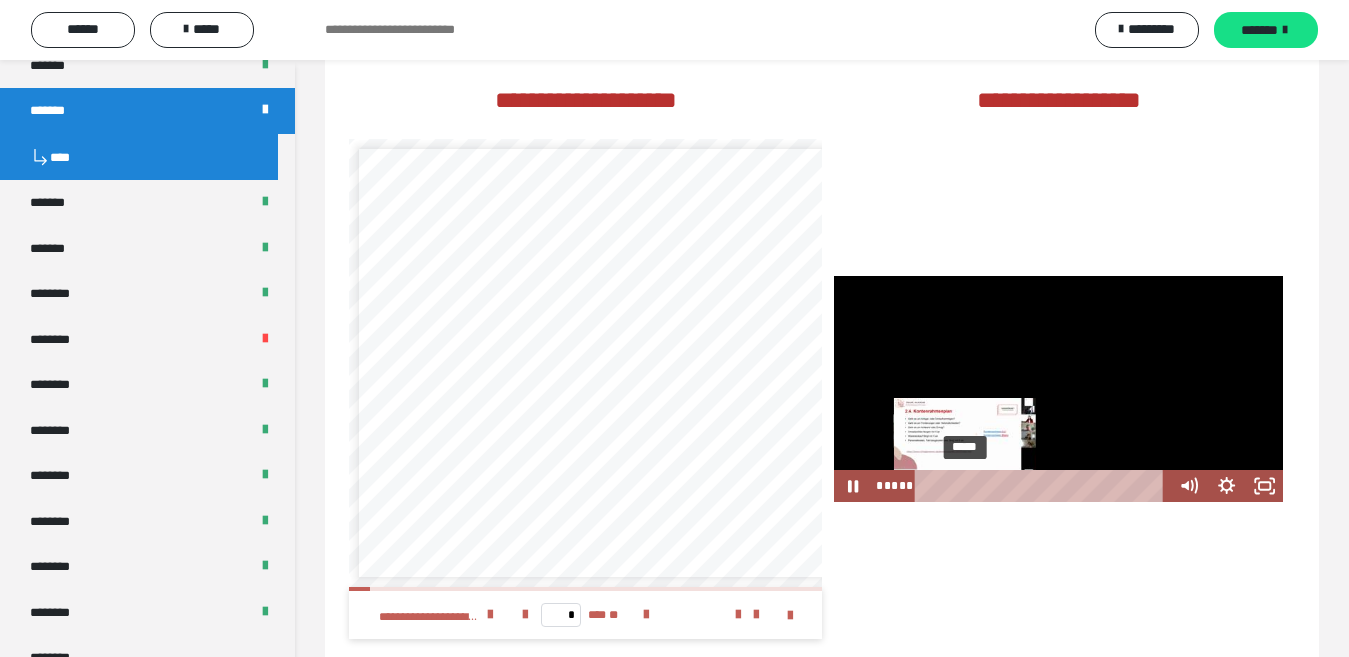 click on "*****" at bounding box center (1043, 486) 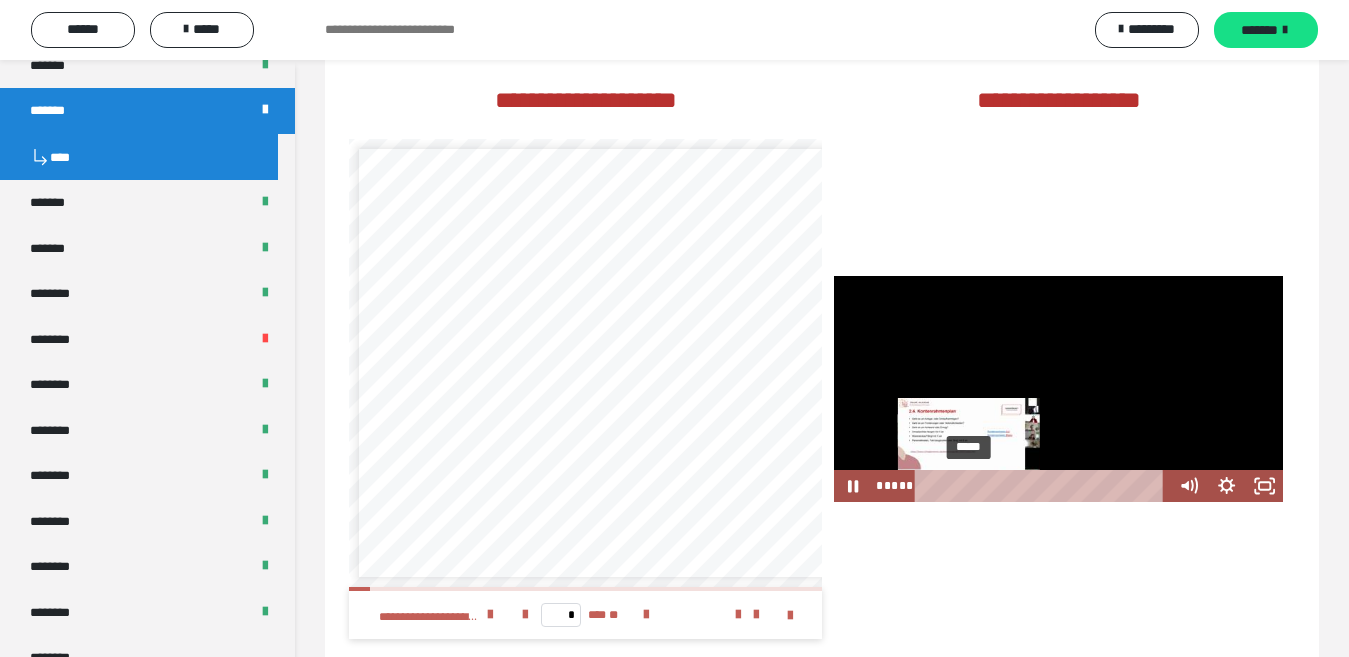 click at bounding box center (968, 485) 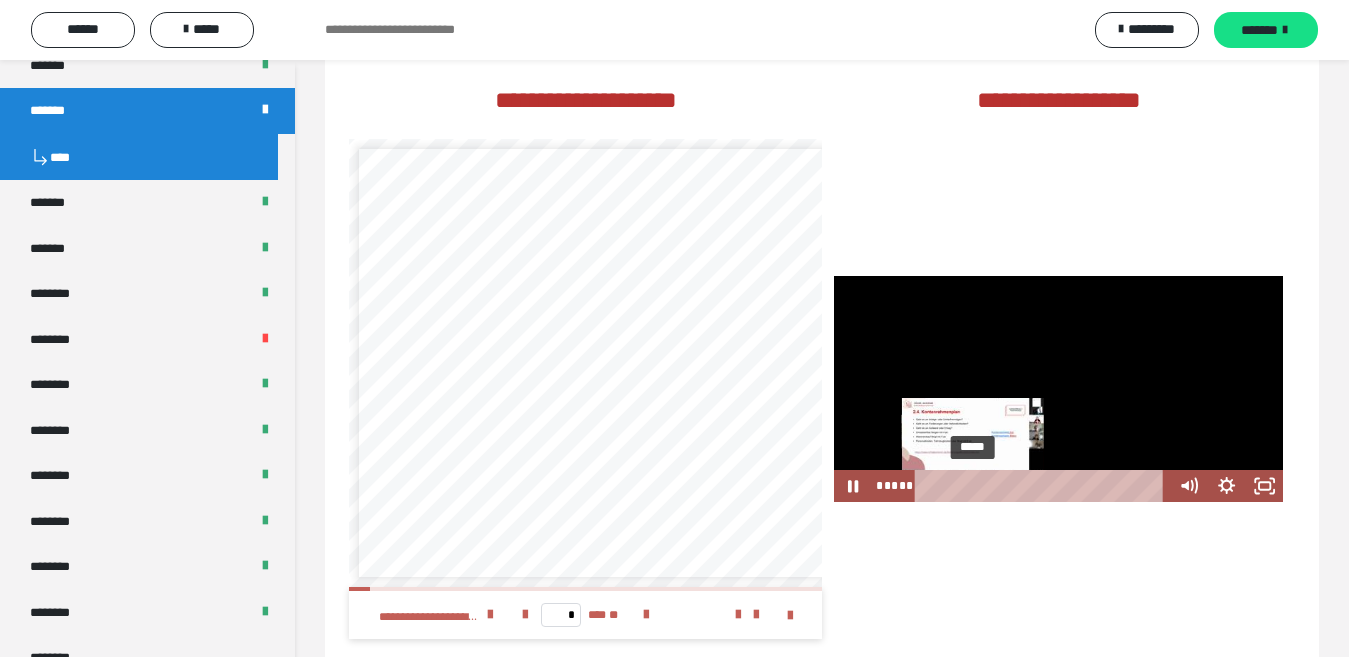click on "*****" at bounding box center [1043, 486] 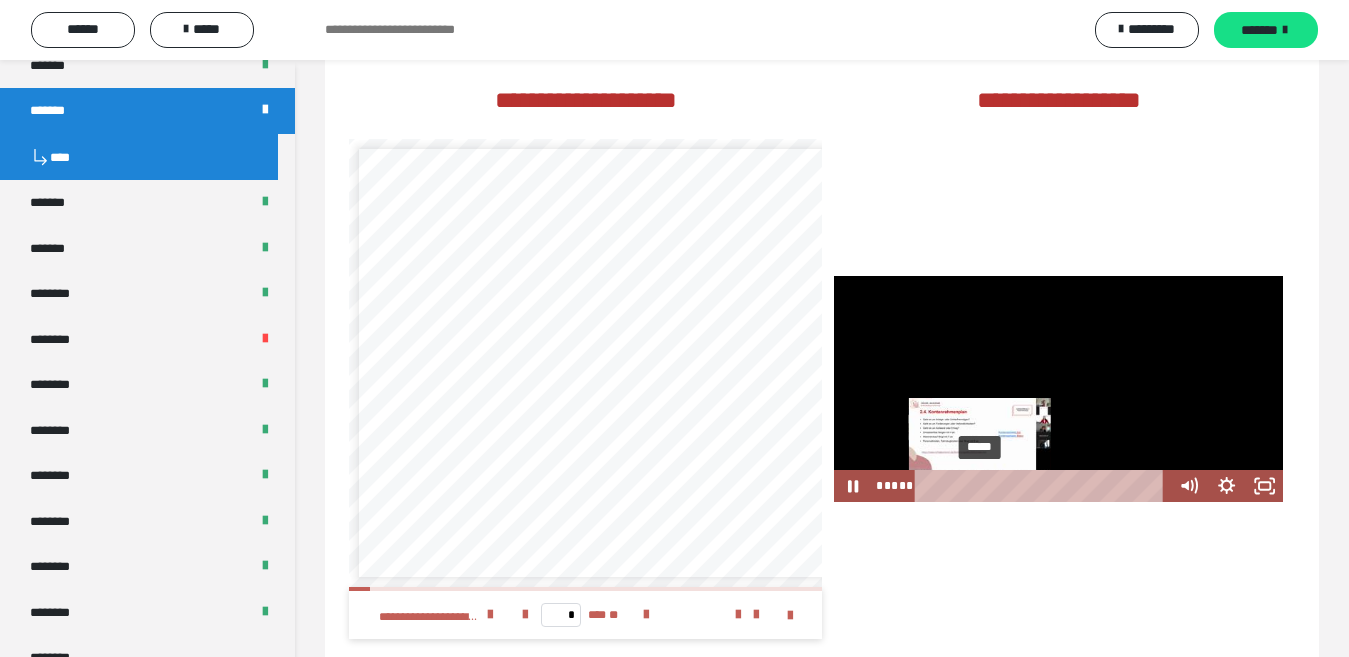 click on "*****" at bounding box center (1043, 486) 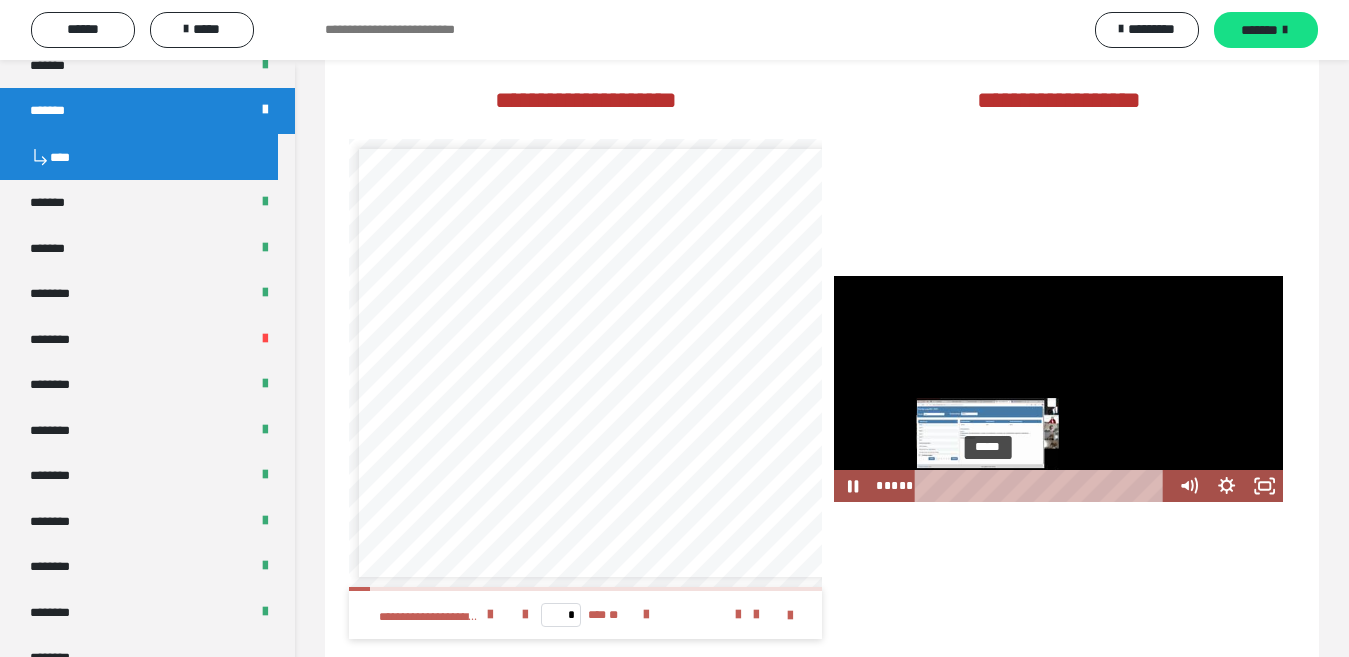 click on "*****" at bounding box center (1043, 486) 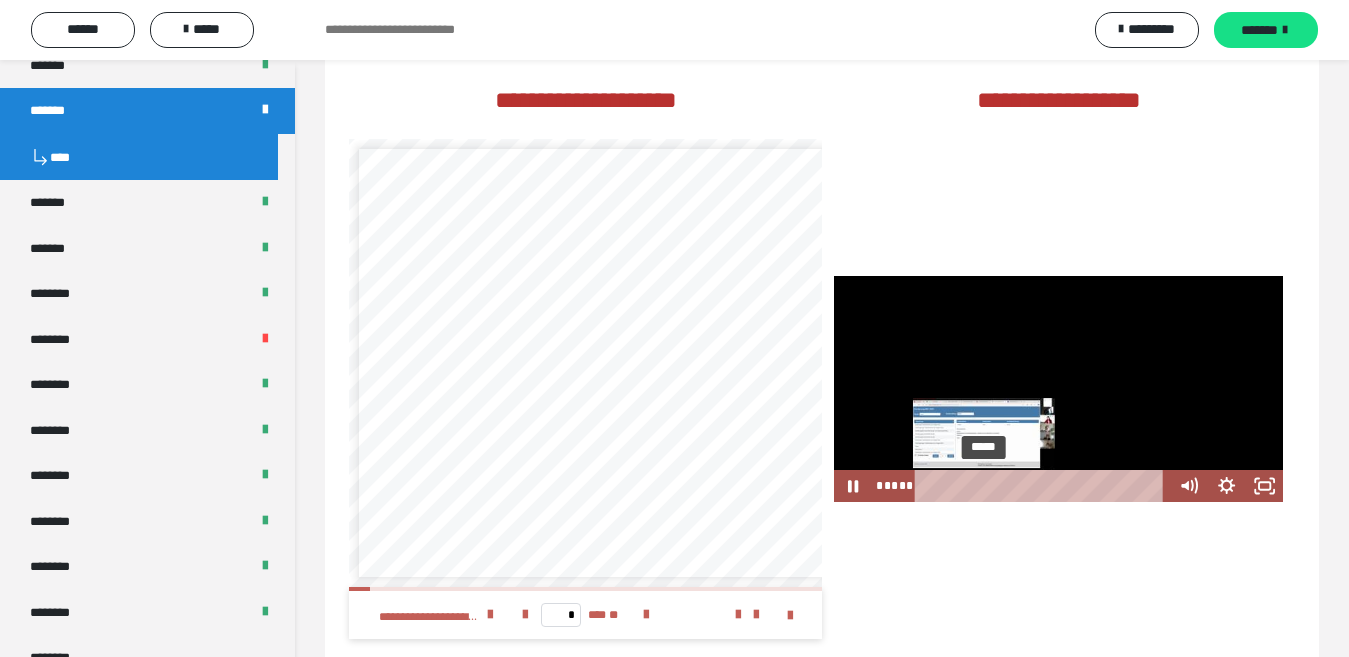 click at bounding box center (988, 485) 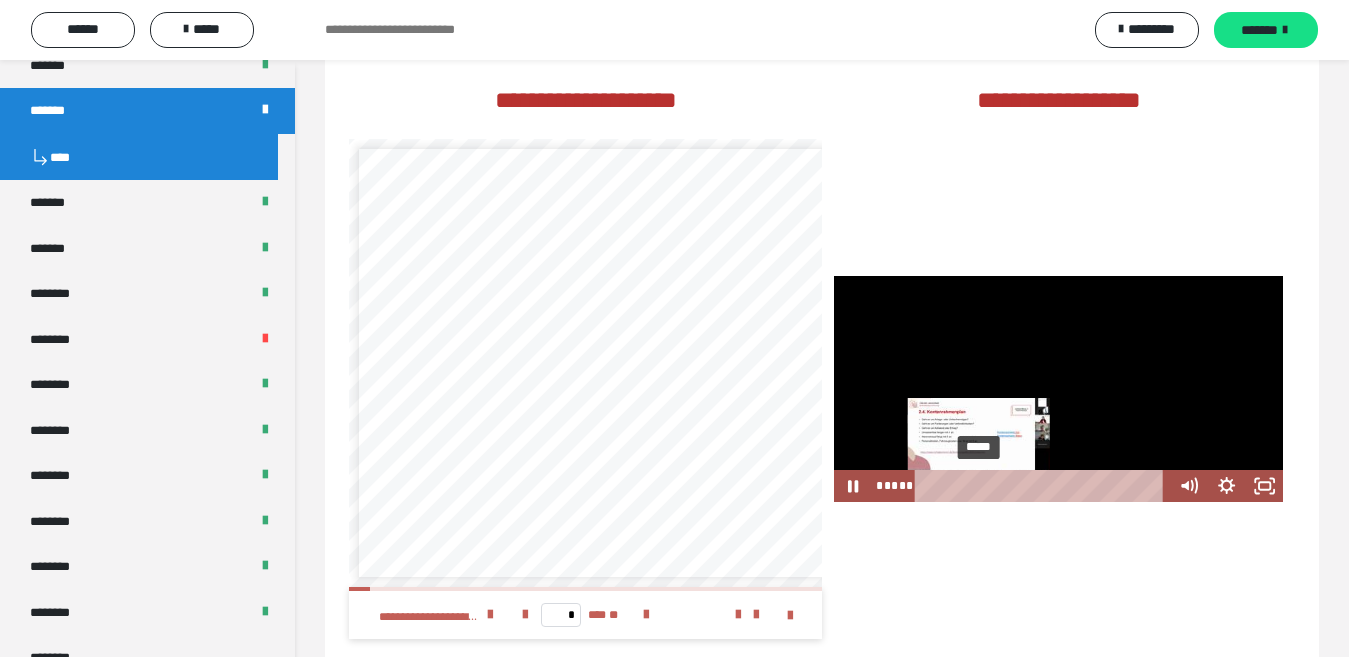 click at bounding box center (984, 485) 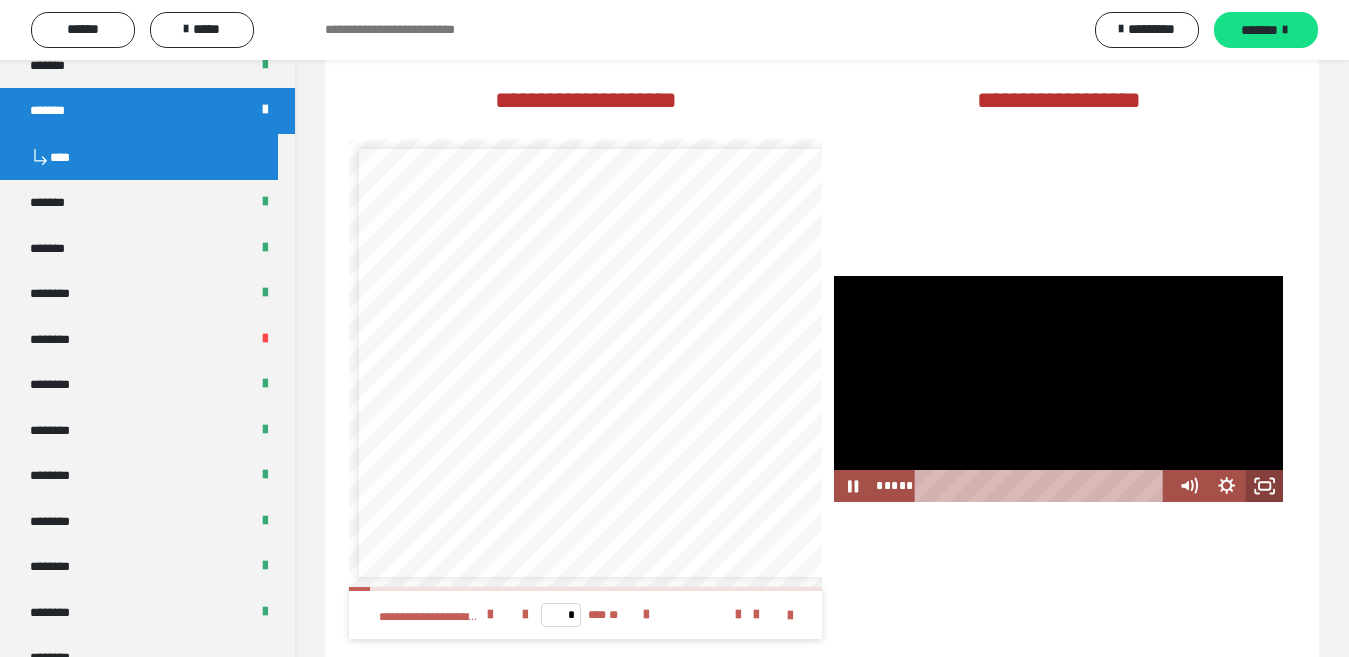 click 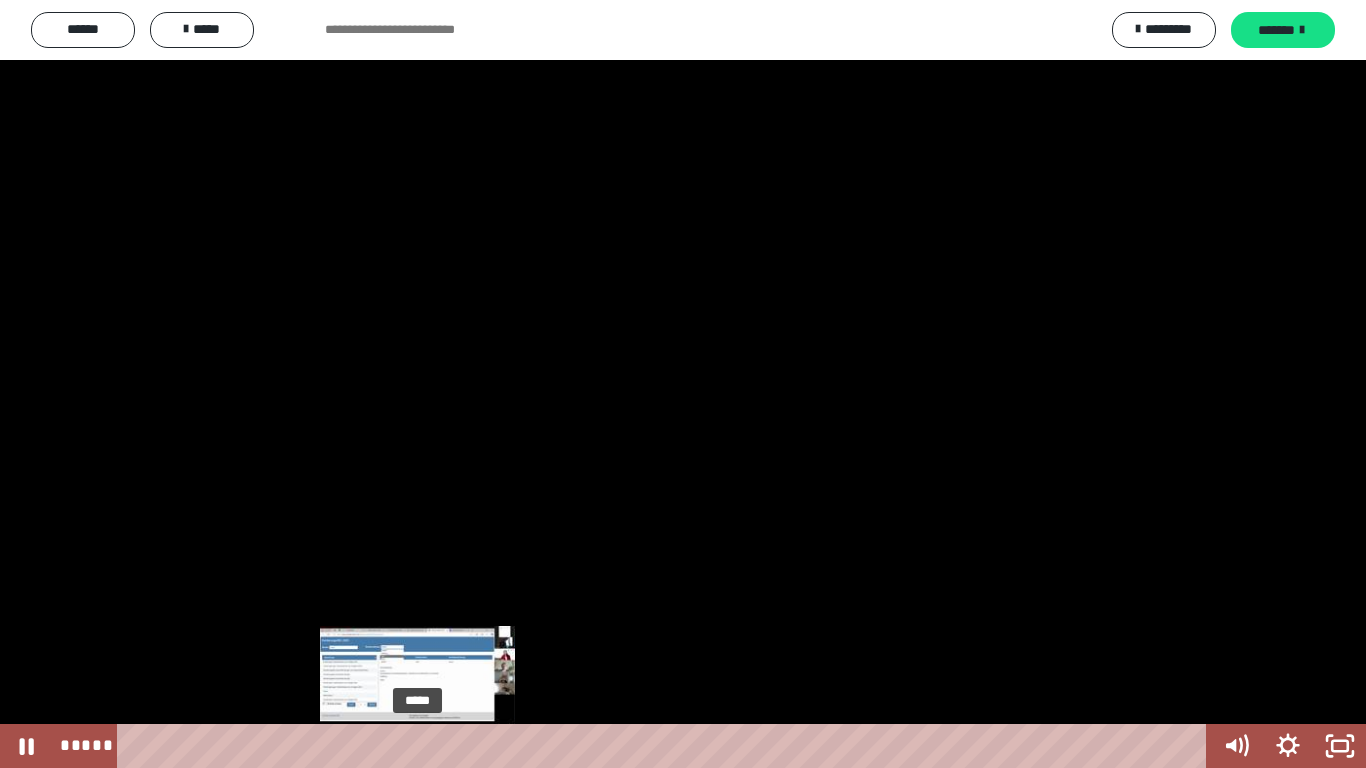 click on "*****" at bounding box center (666, 746) 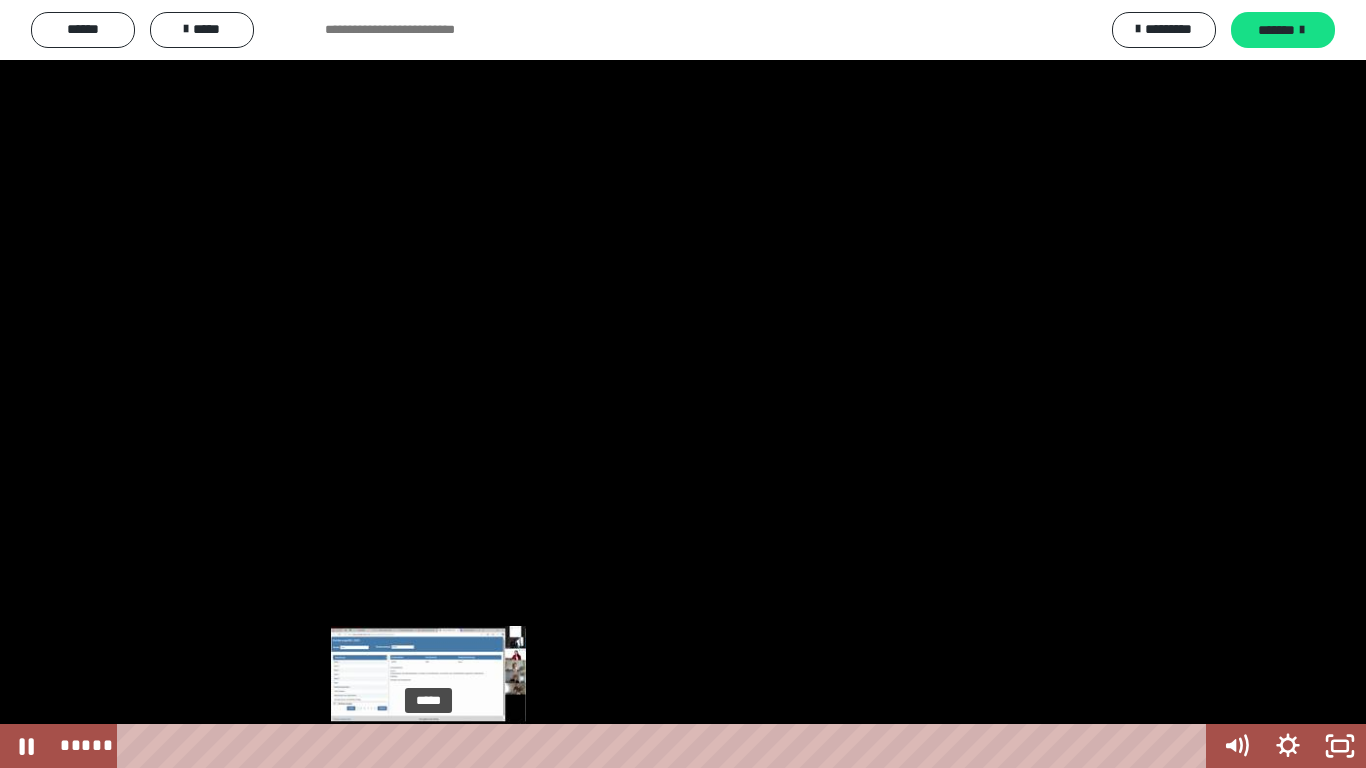 click on "*****" at bounding box center [666, 746] 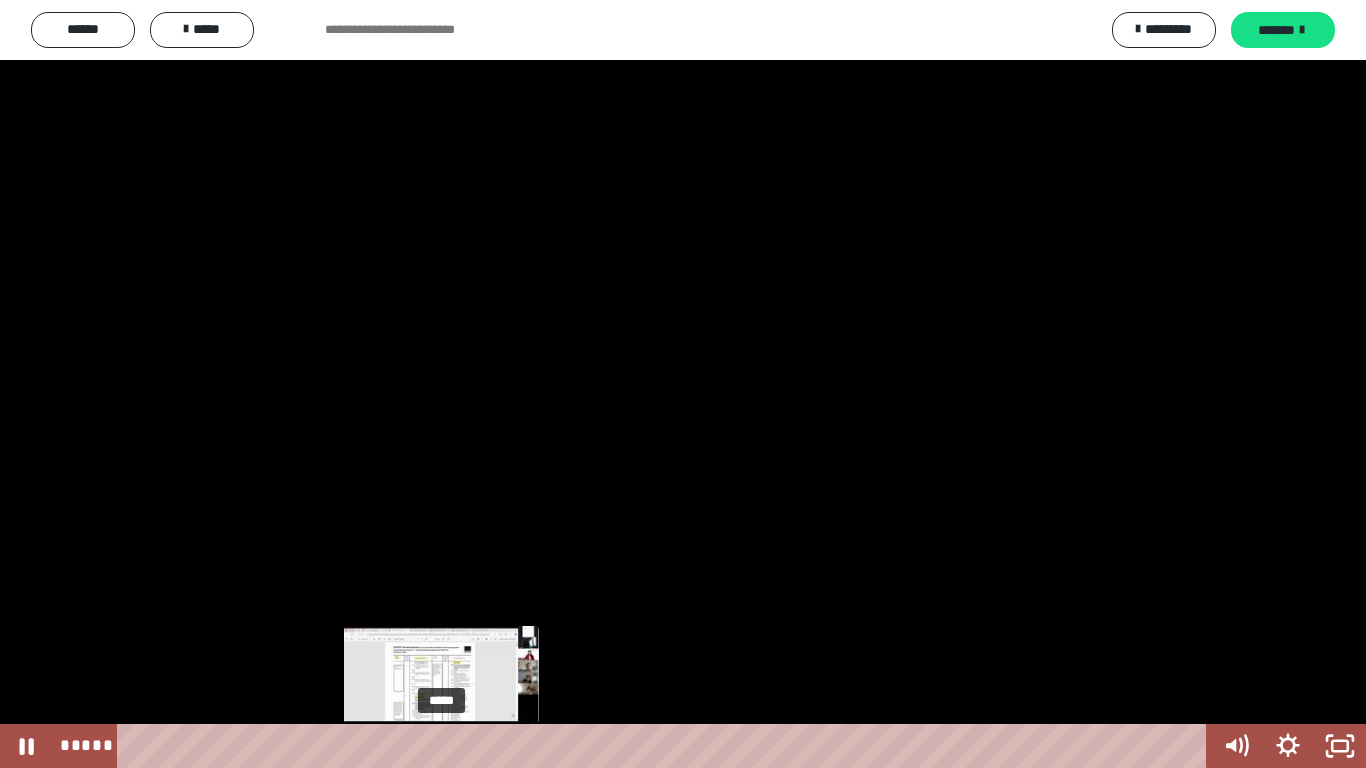 click on "*****" at bounding box center (666, 746) 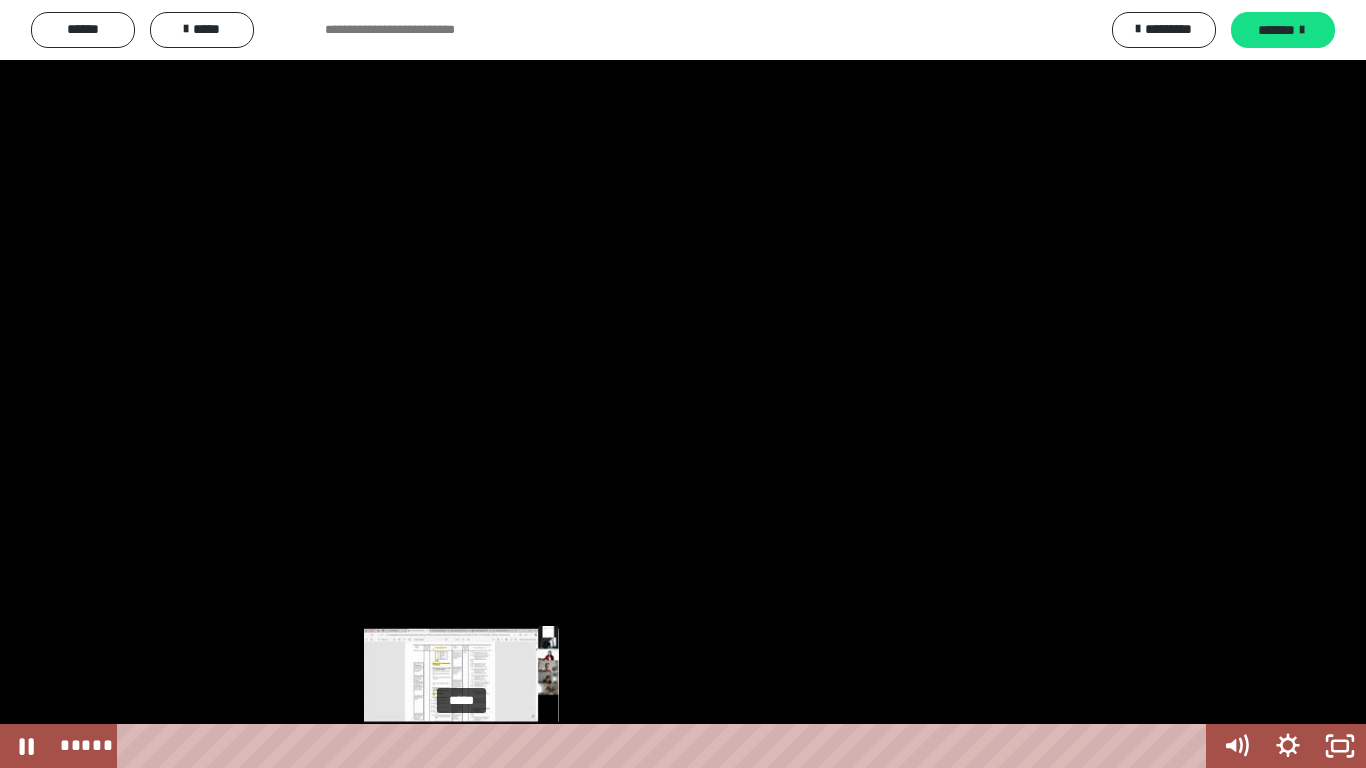 click on "*****" at bounding box center (666, 746) 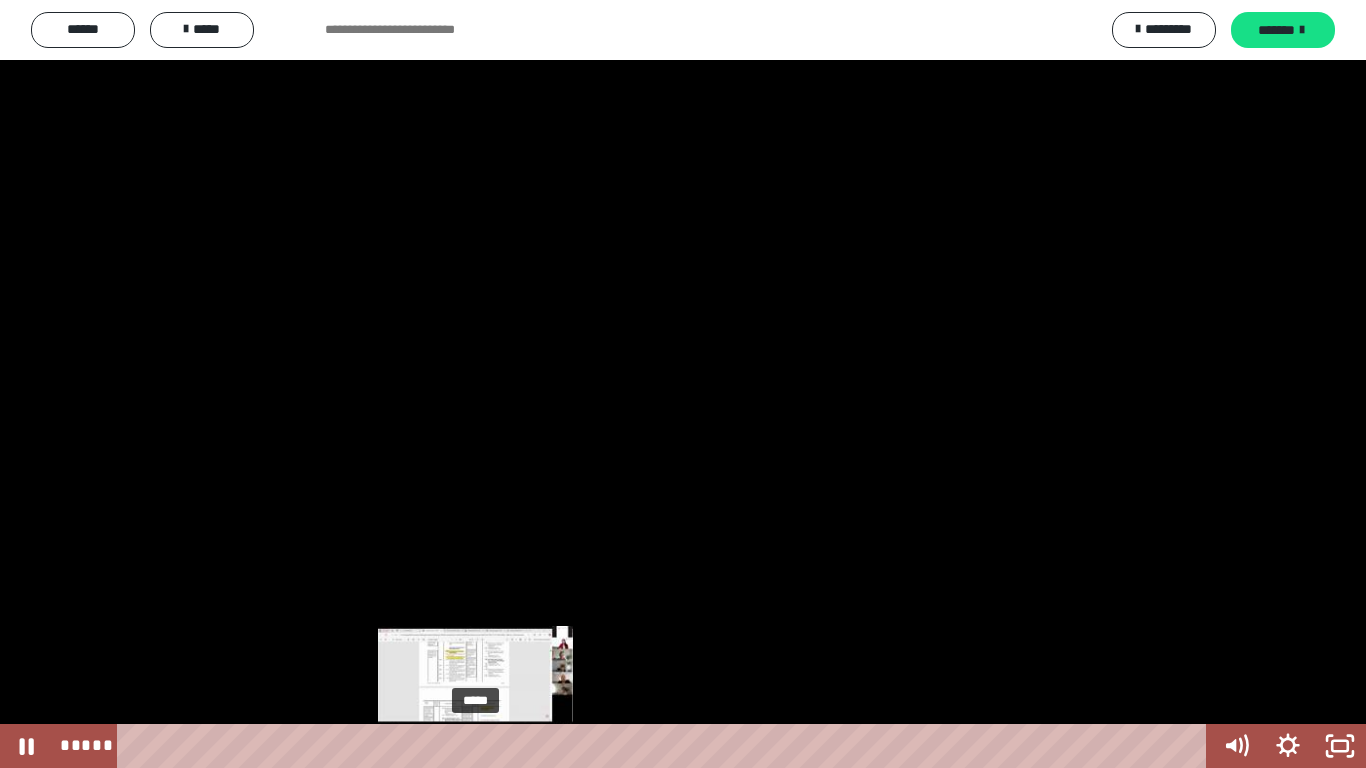 drag, startPoint x: 462, startPoint y: 743, endPoint x: 479, endPoint y: 745, distance: 17.117243 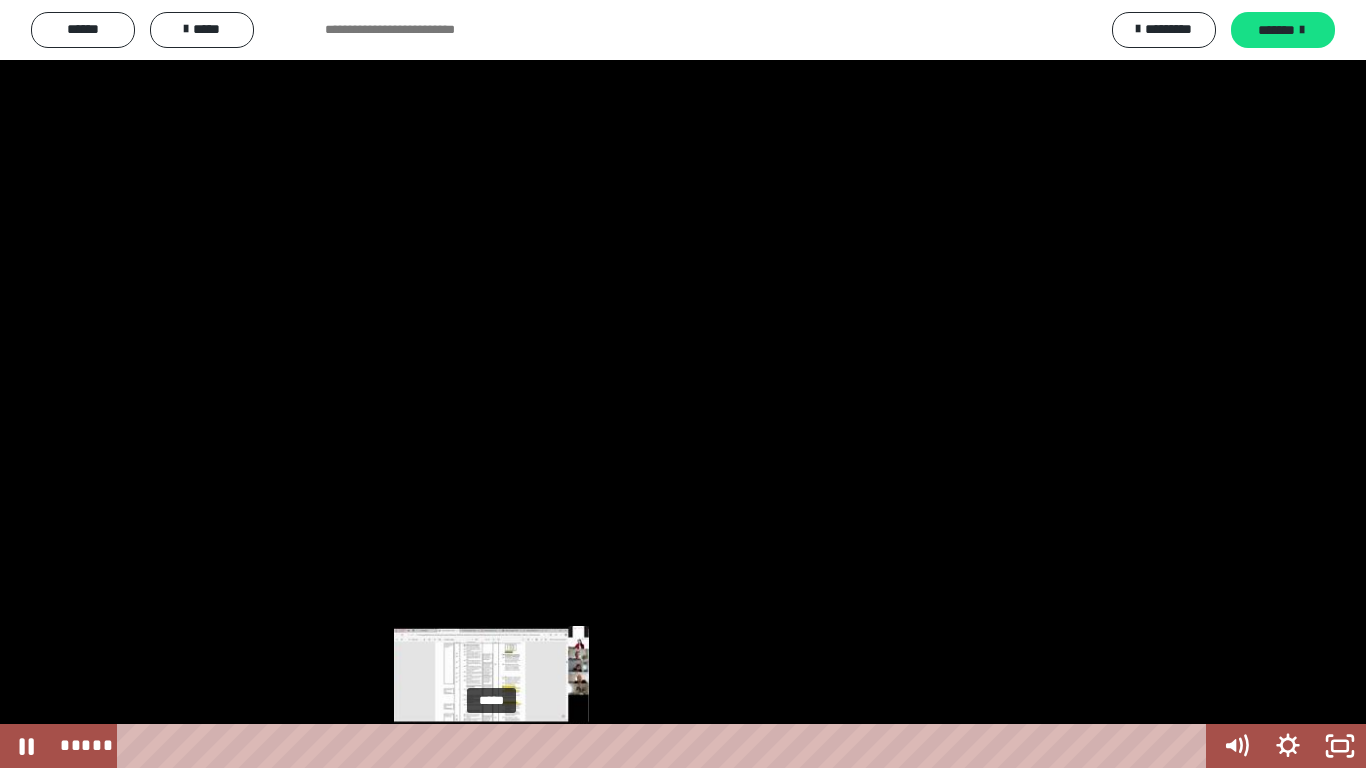 click on "*****" at bounding box center [666, 746] 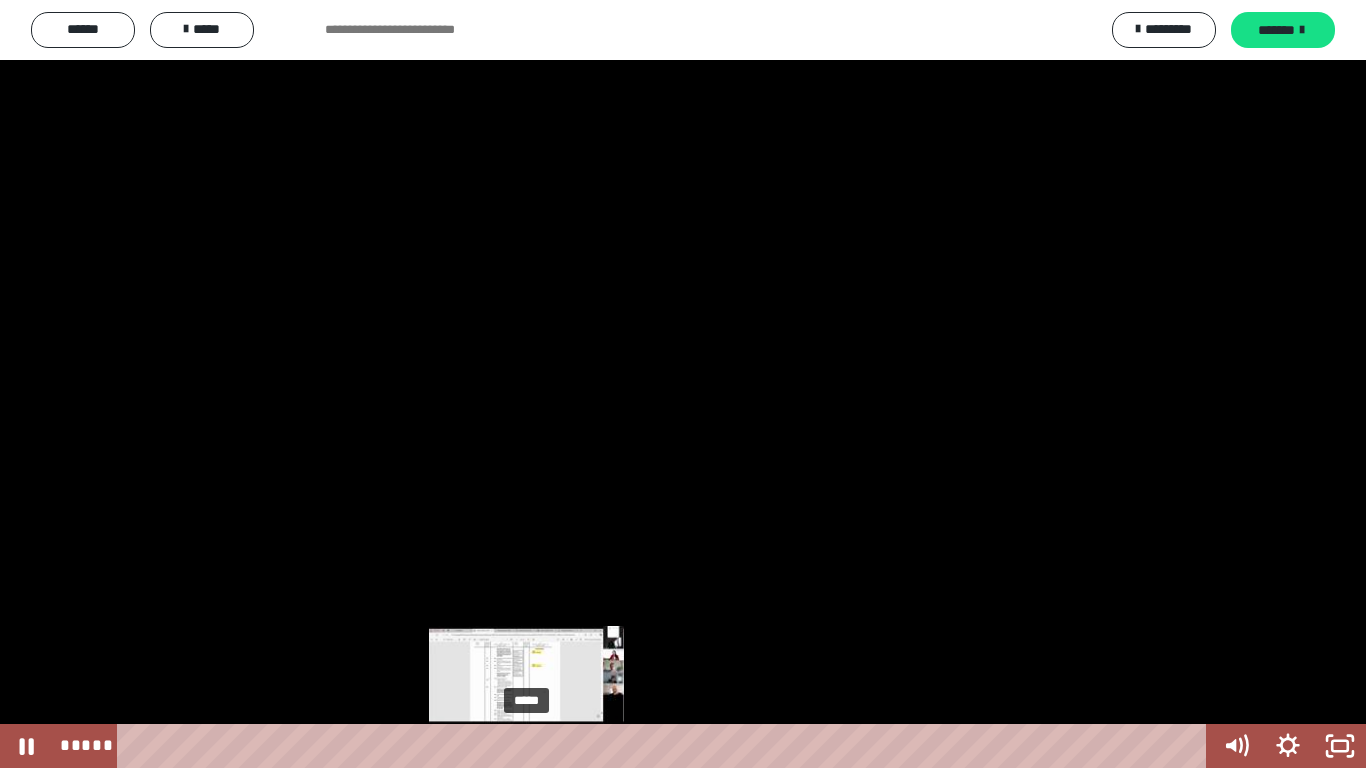 click on "*****" at bounding box center [666, 746] 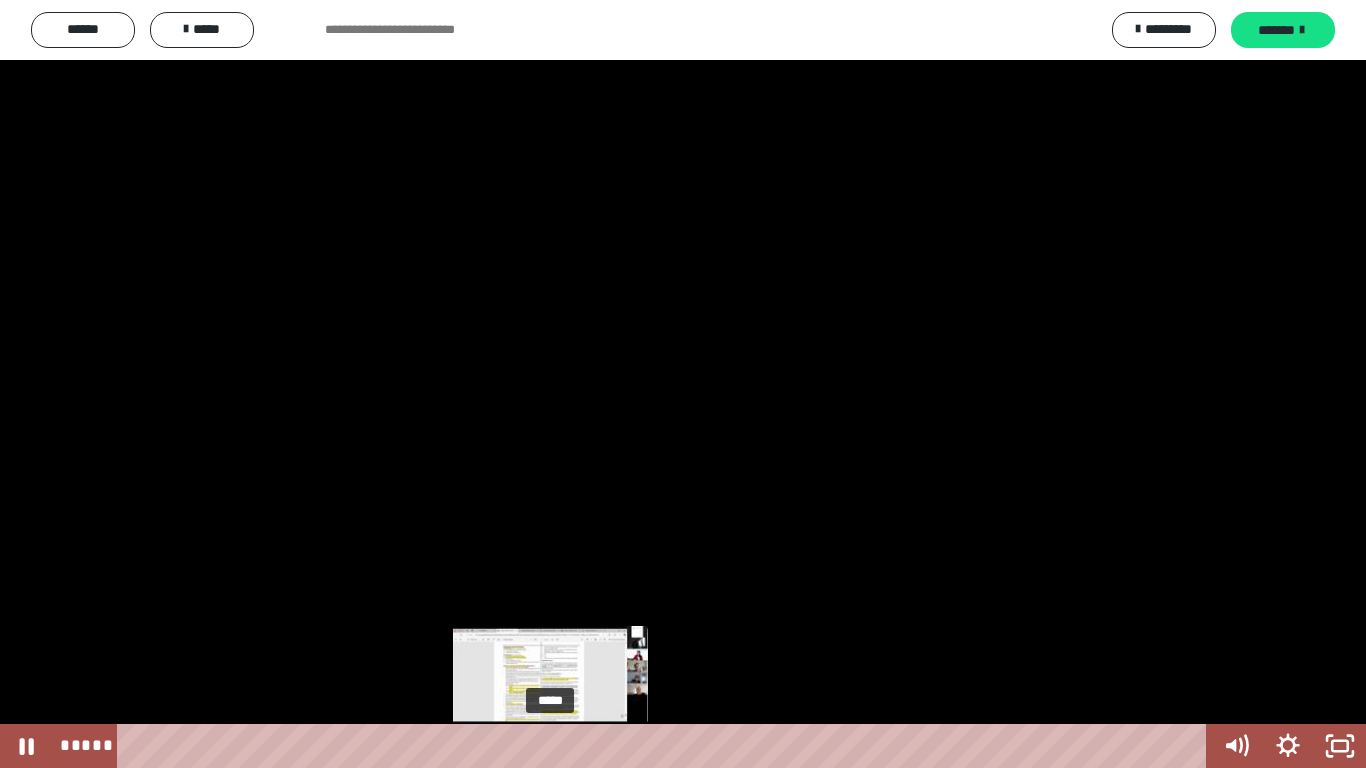 click on "*****" at bounding box center (666, 746) 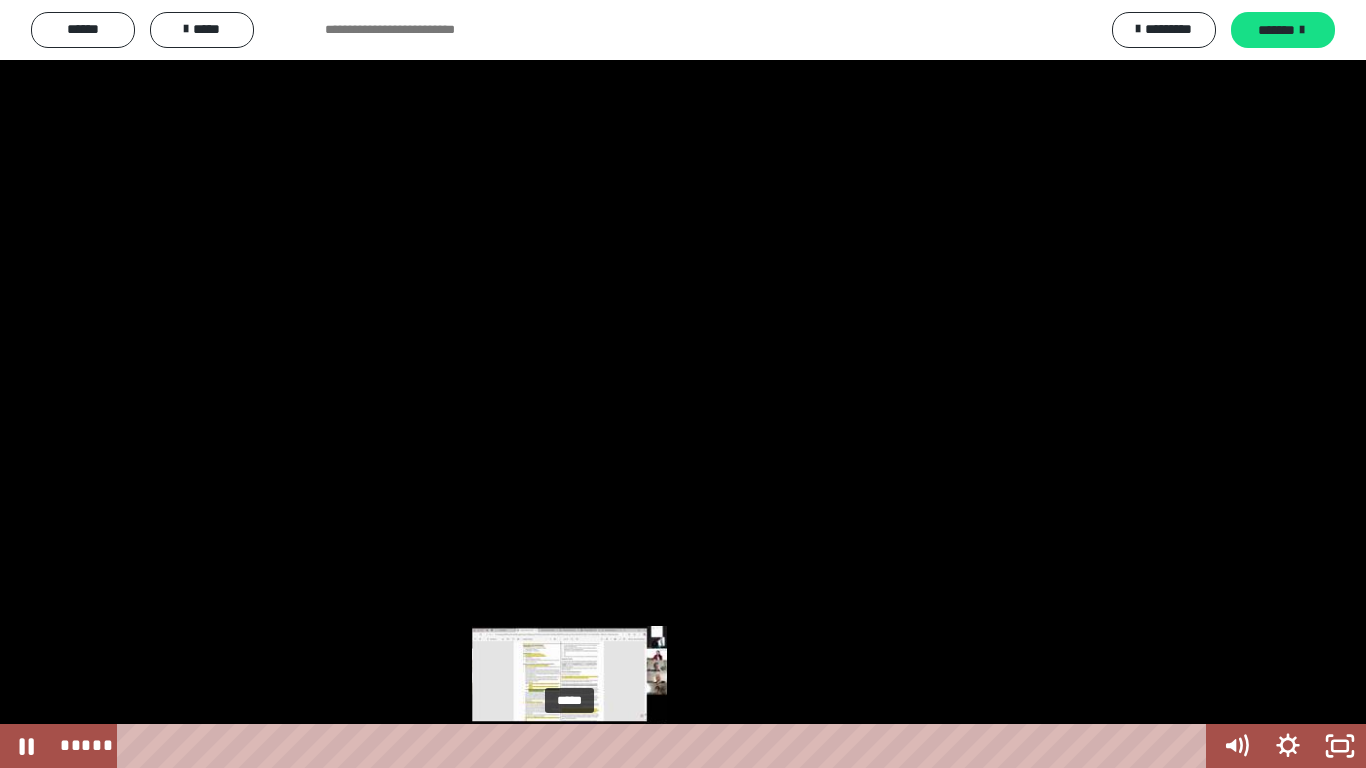 click on "*****" at bounding box center [666, 746] 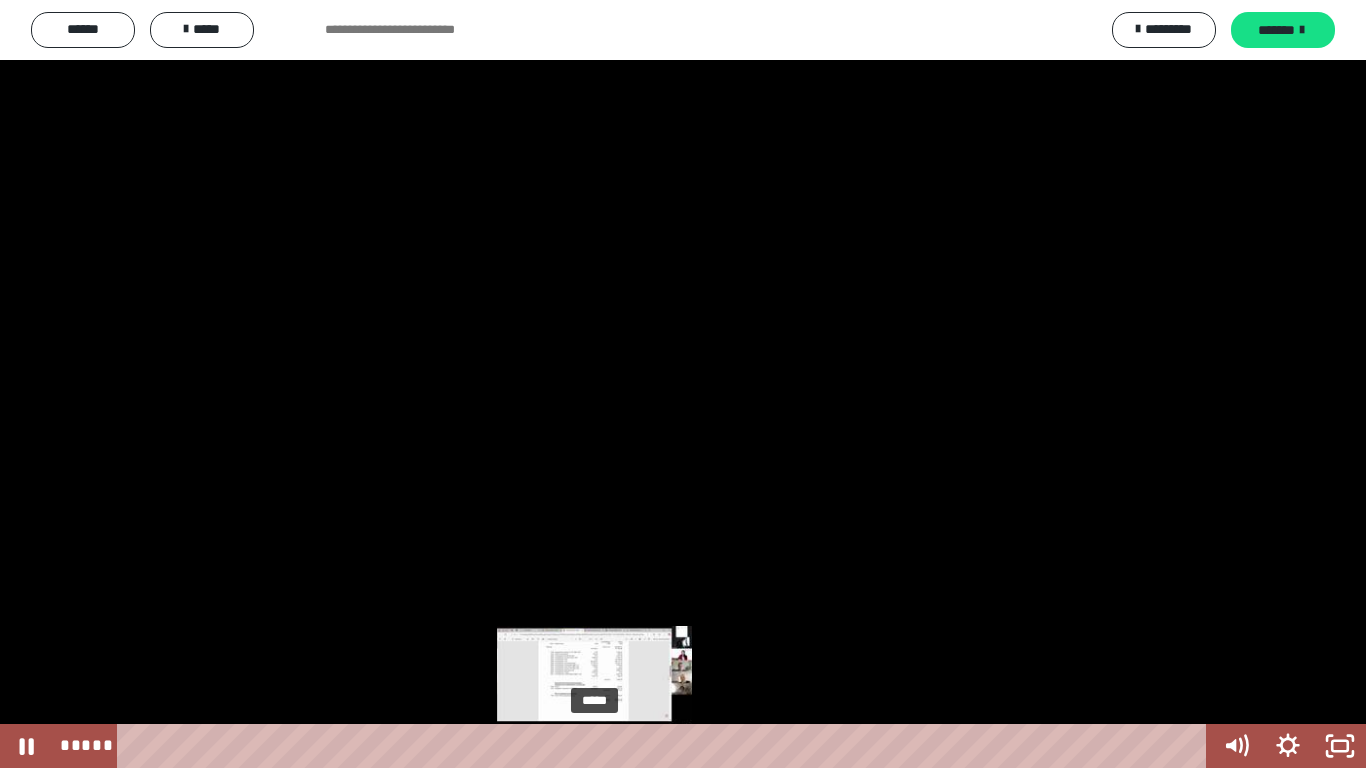 click on "*****" at bounding box center [666, 746] 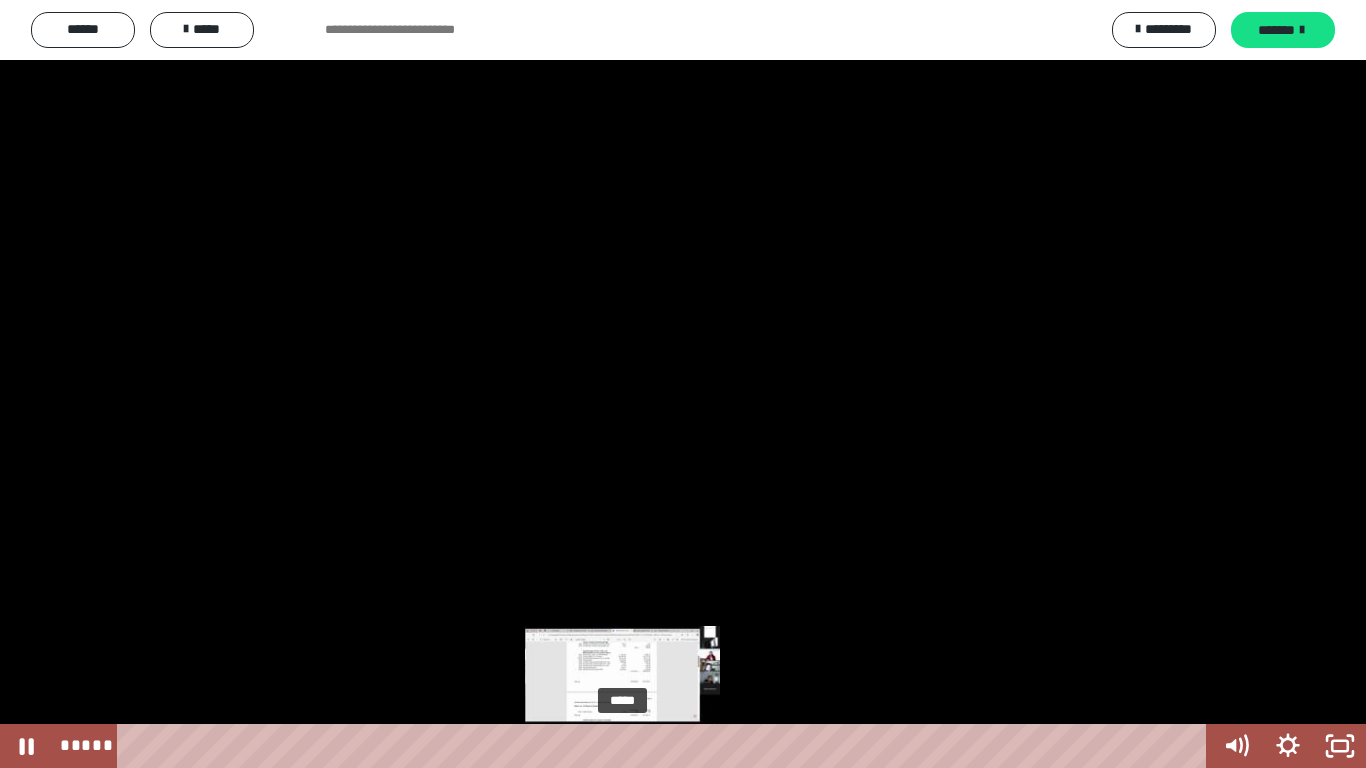 click on "*****" at bounding box center [666, 746] 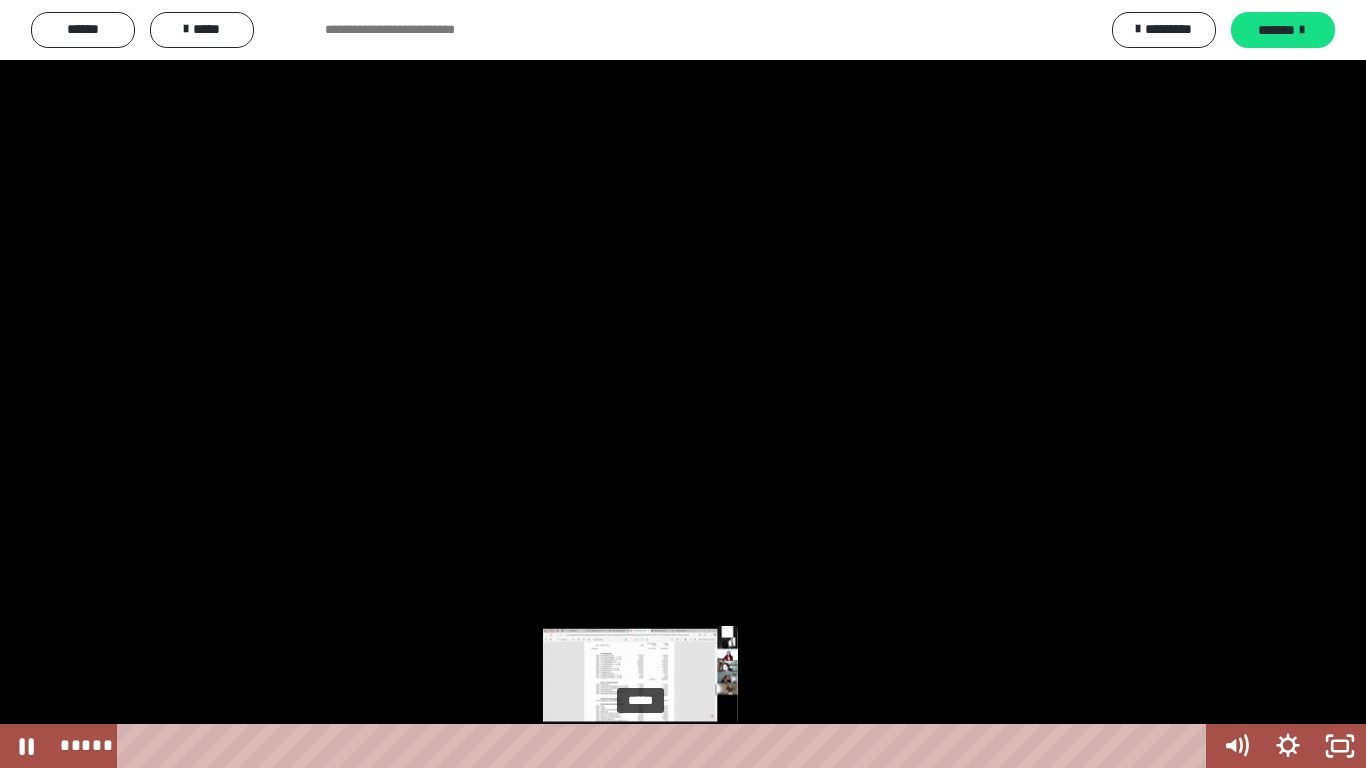 click on "*****" at bounding box center (666, 746) 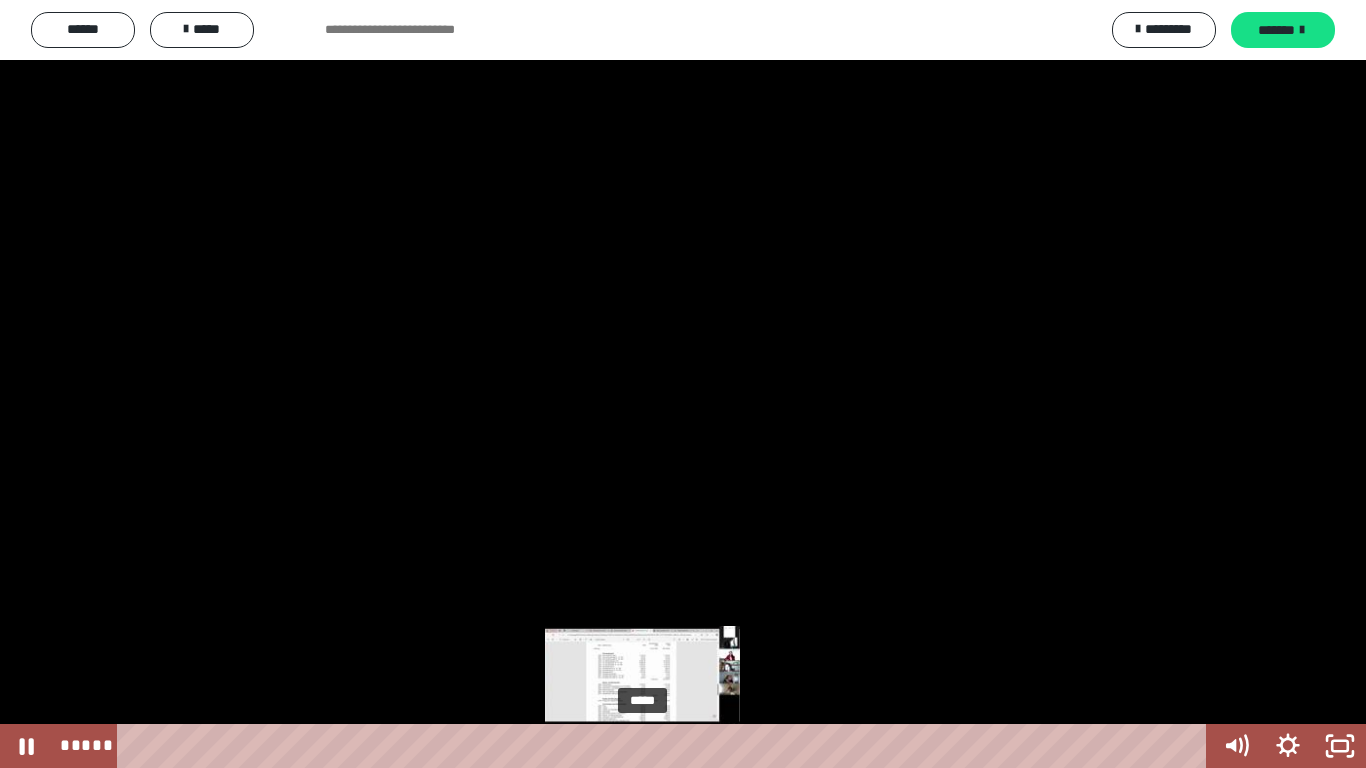 click on "*****" at bounding box center [666, 746] 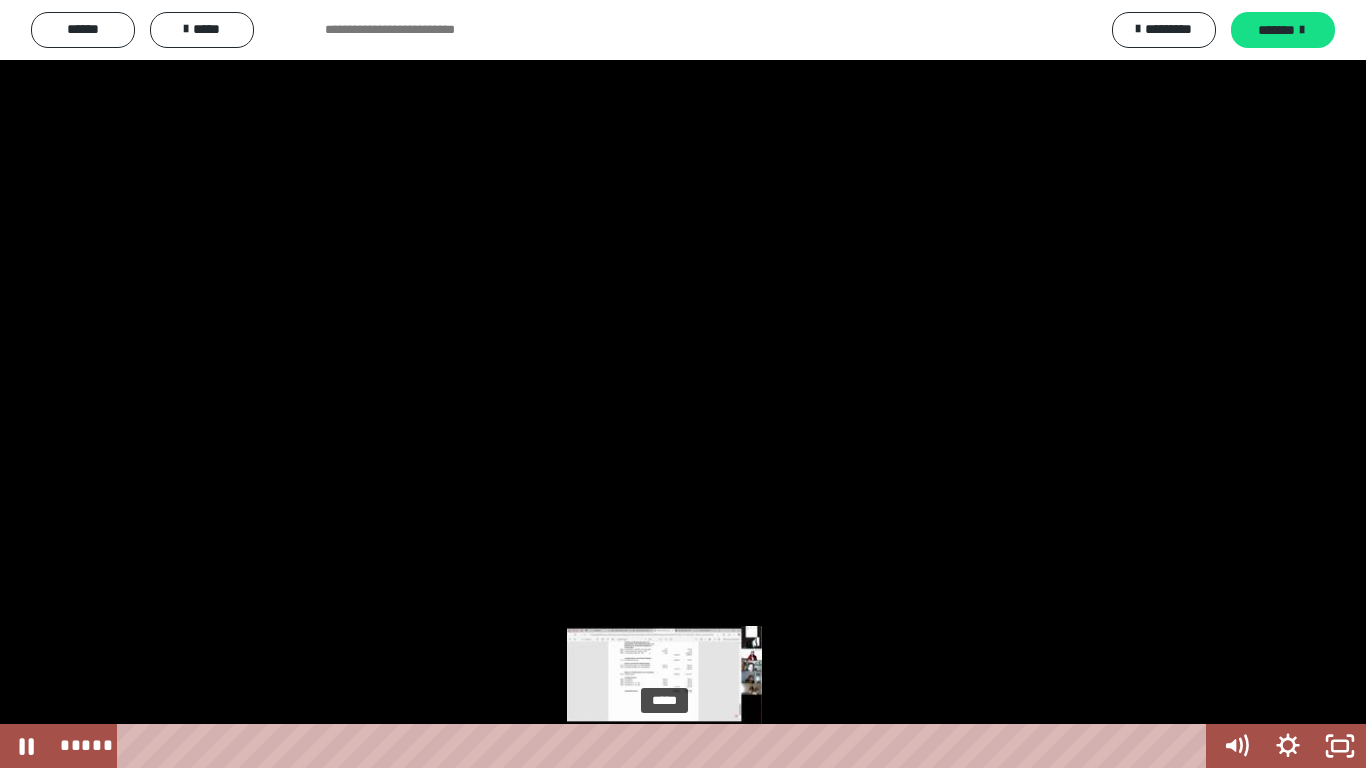 click at bounding box center (672, 746) 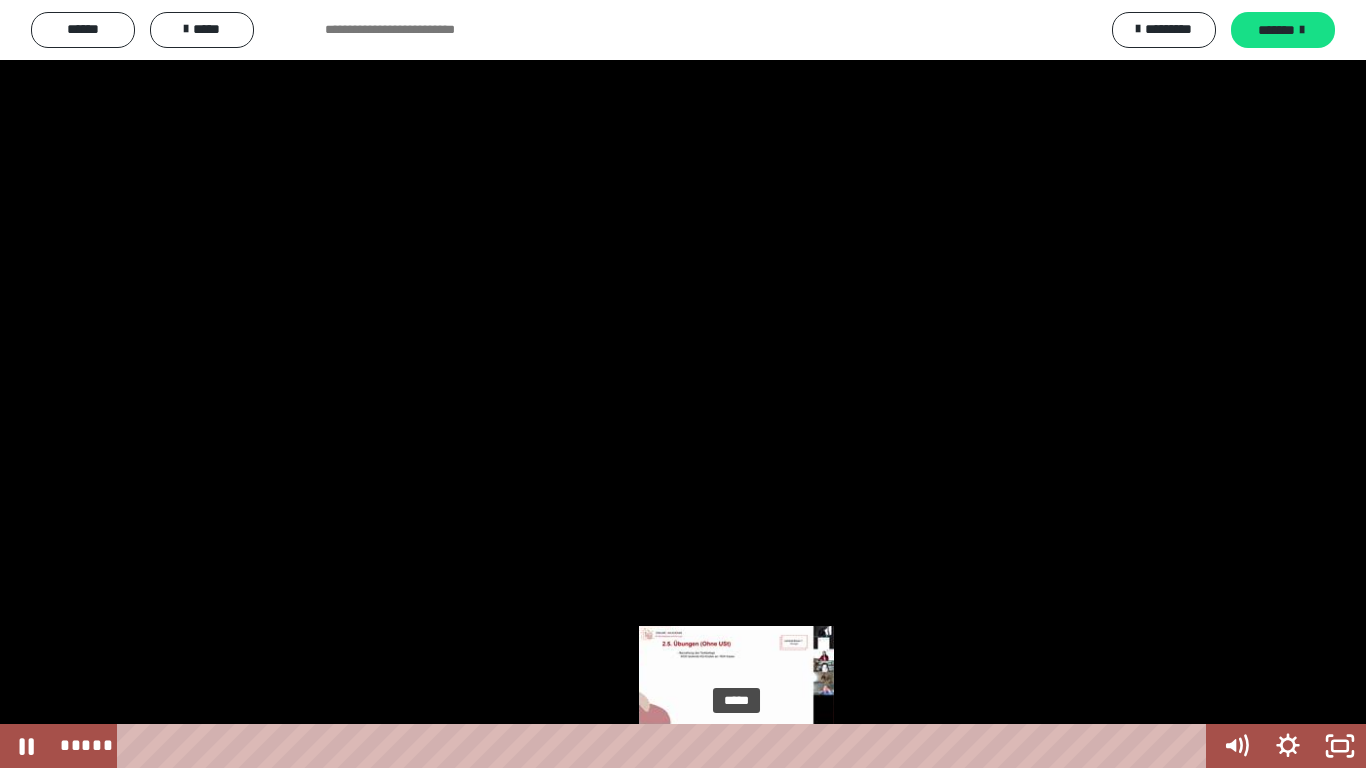 click on "*****" at bounding box center (666, 746) 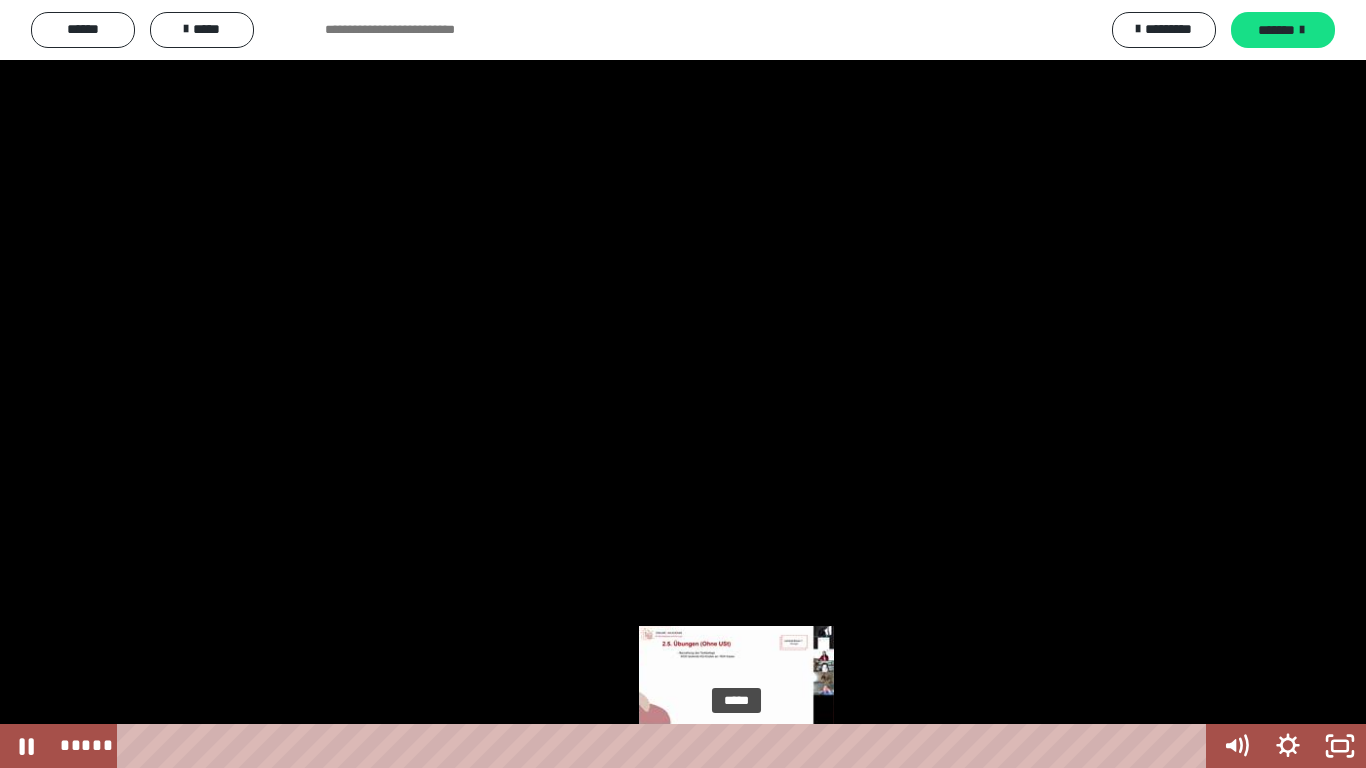 click on "*****" at bounding box center (666, 746) 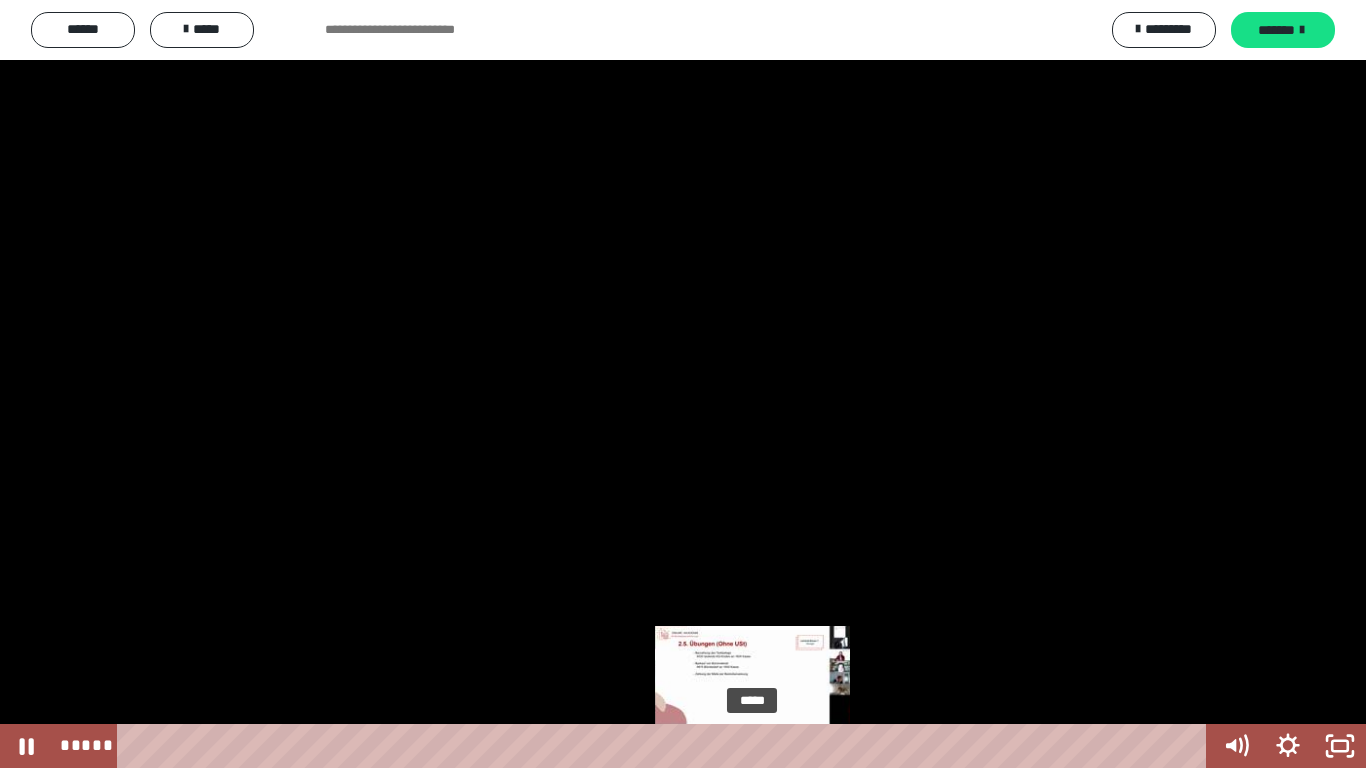click on "*****" at bounding box center (666, 746) 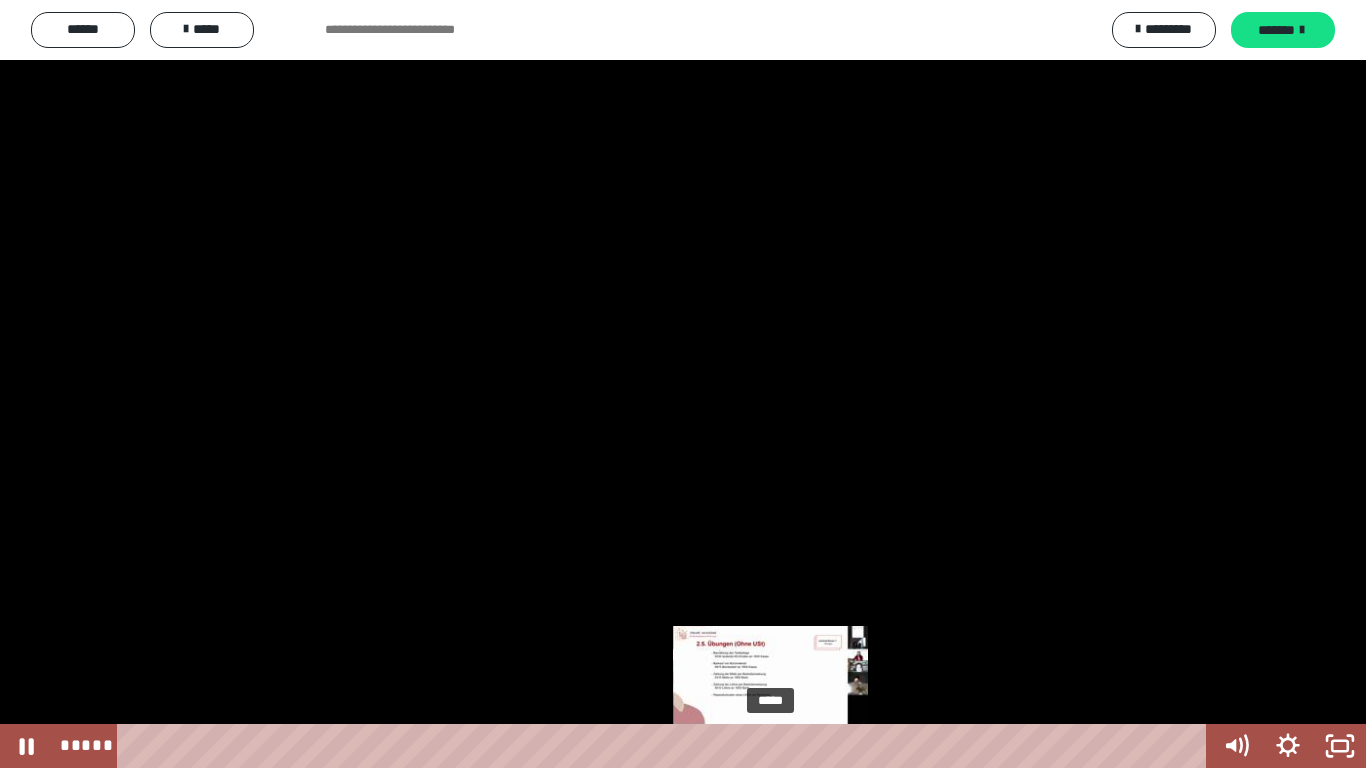 click on "*****" at bounding box center (666, 746) 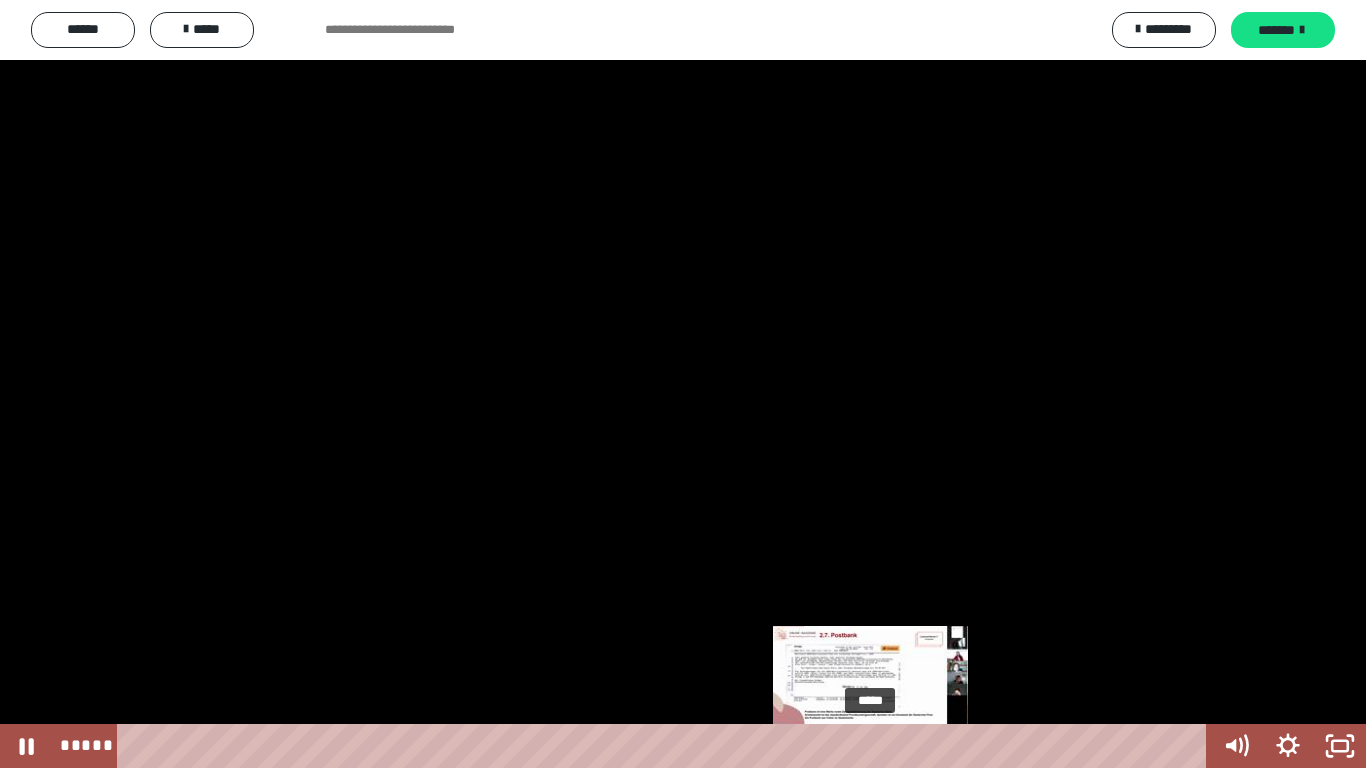 click on "*****" at bounding box center [666, 746] 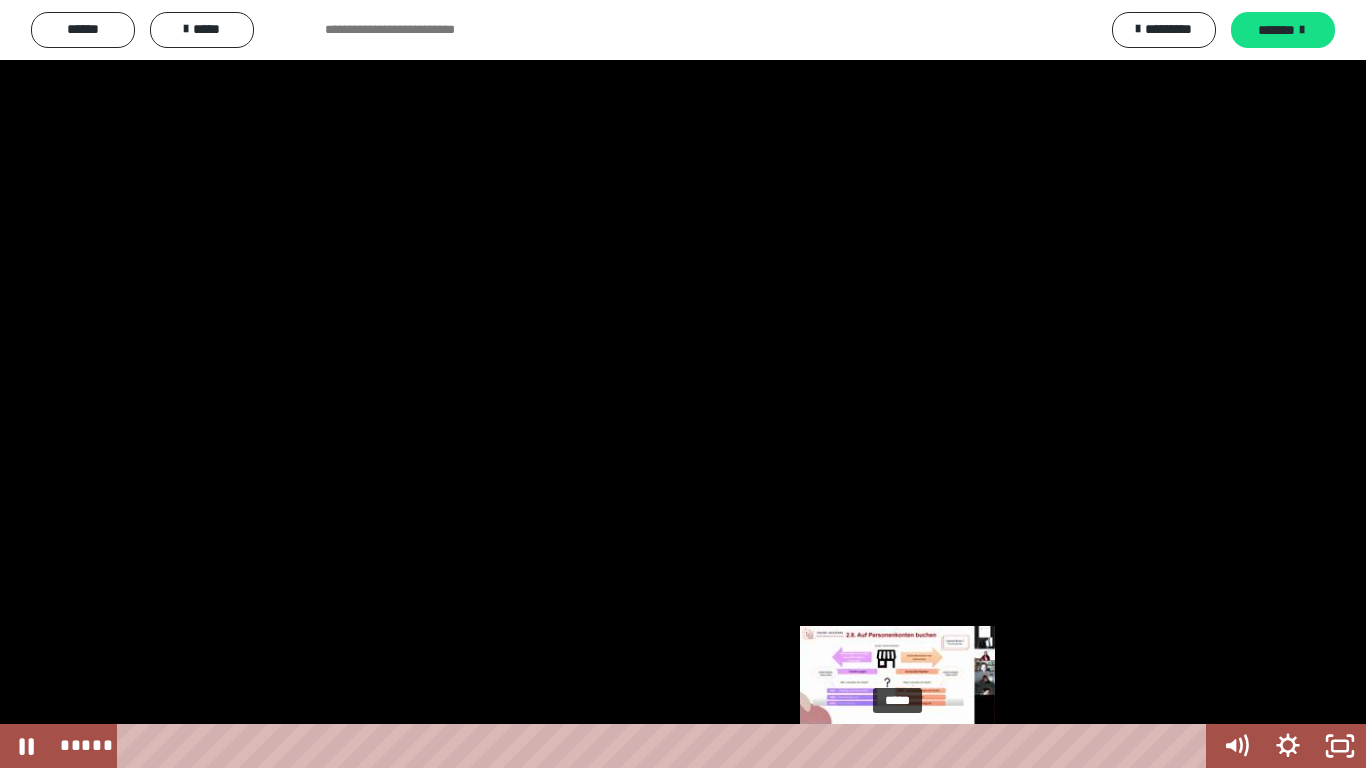click on "*****" at bounding box center (666, 746) 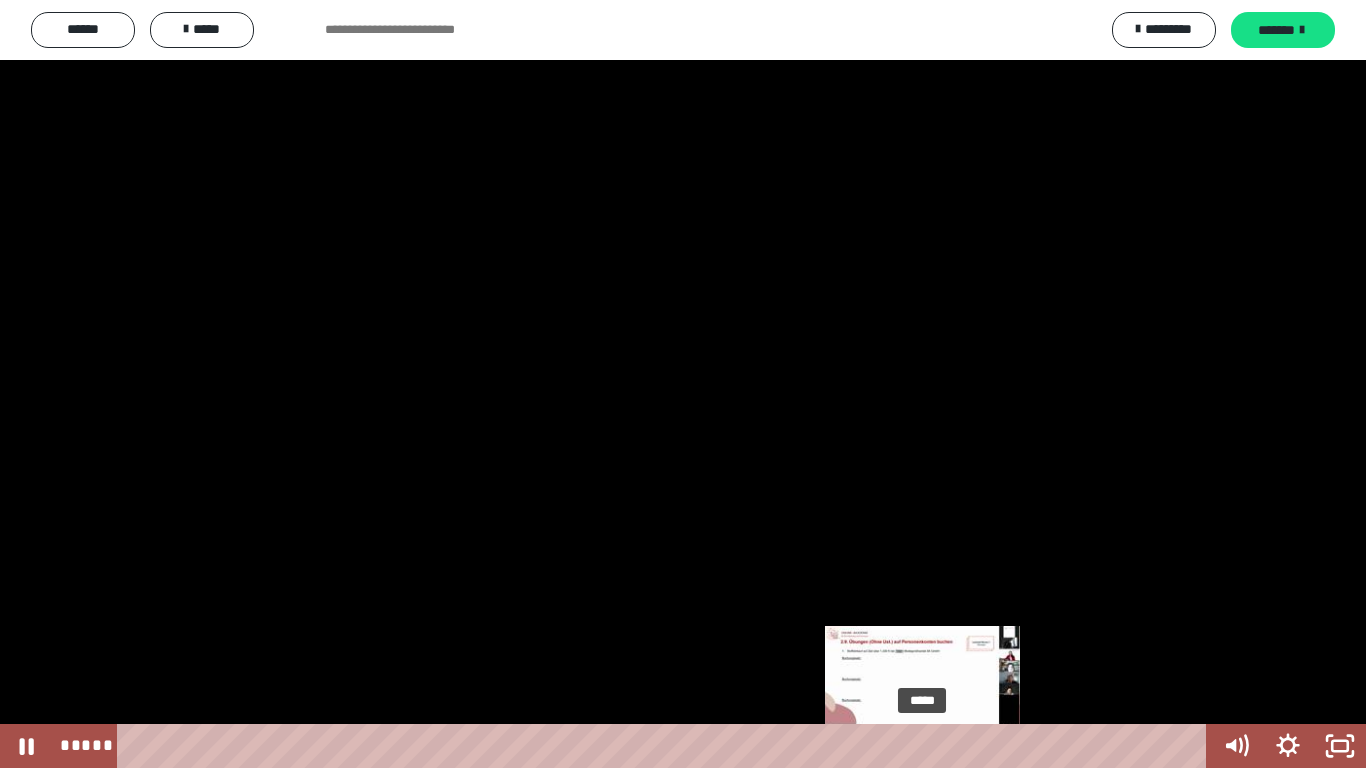 click on "*****" at bounding box center (666, 746) 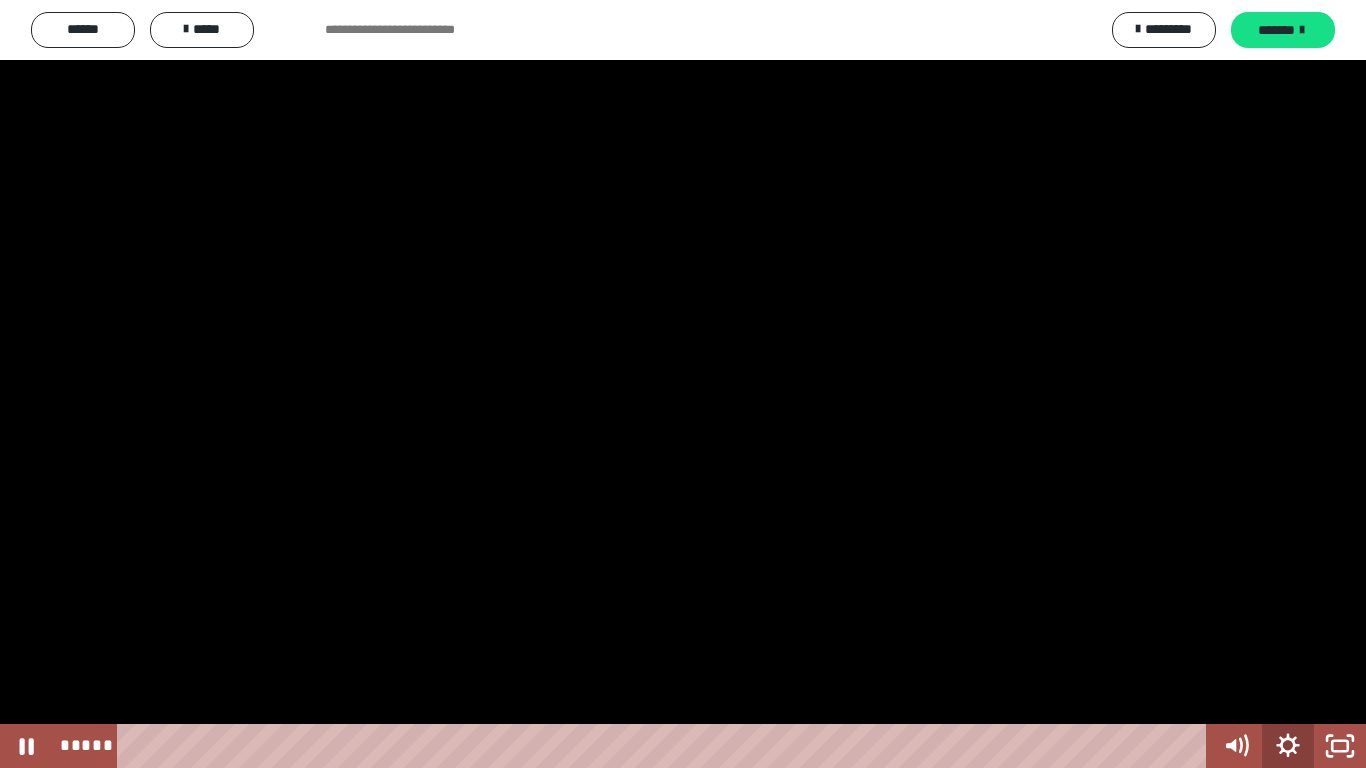 click 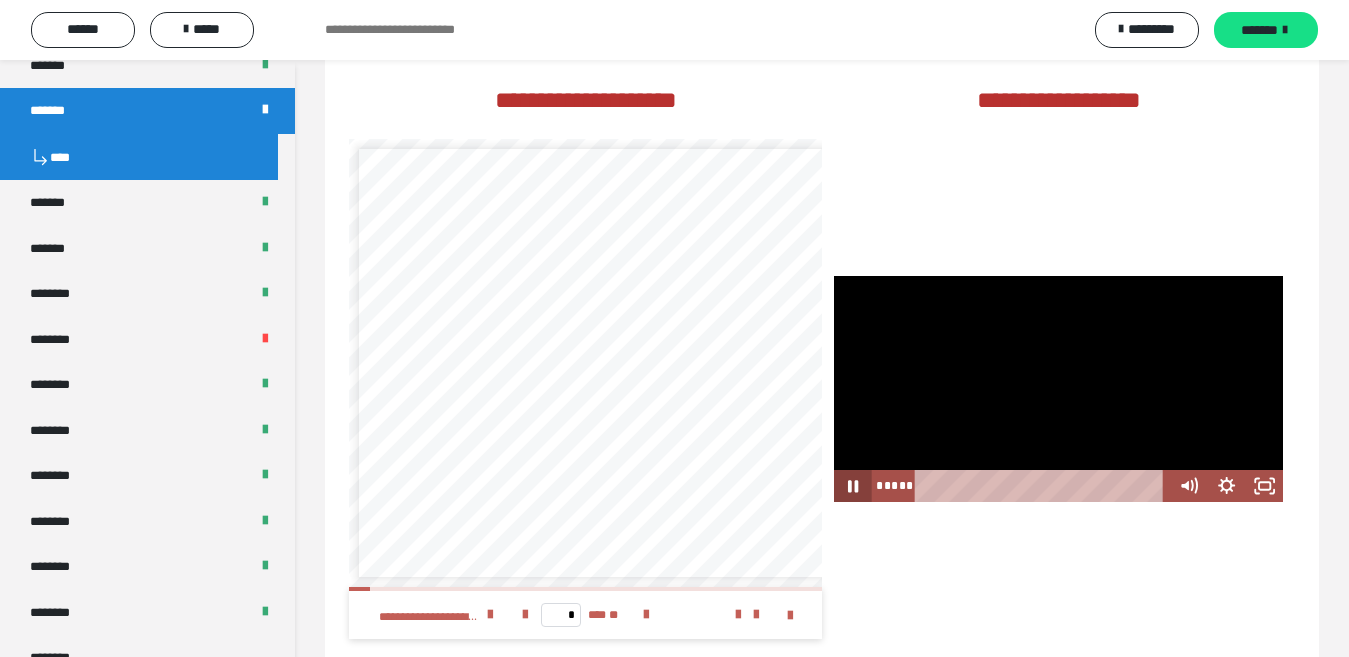 click 